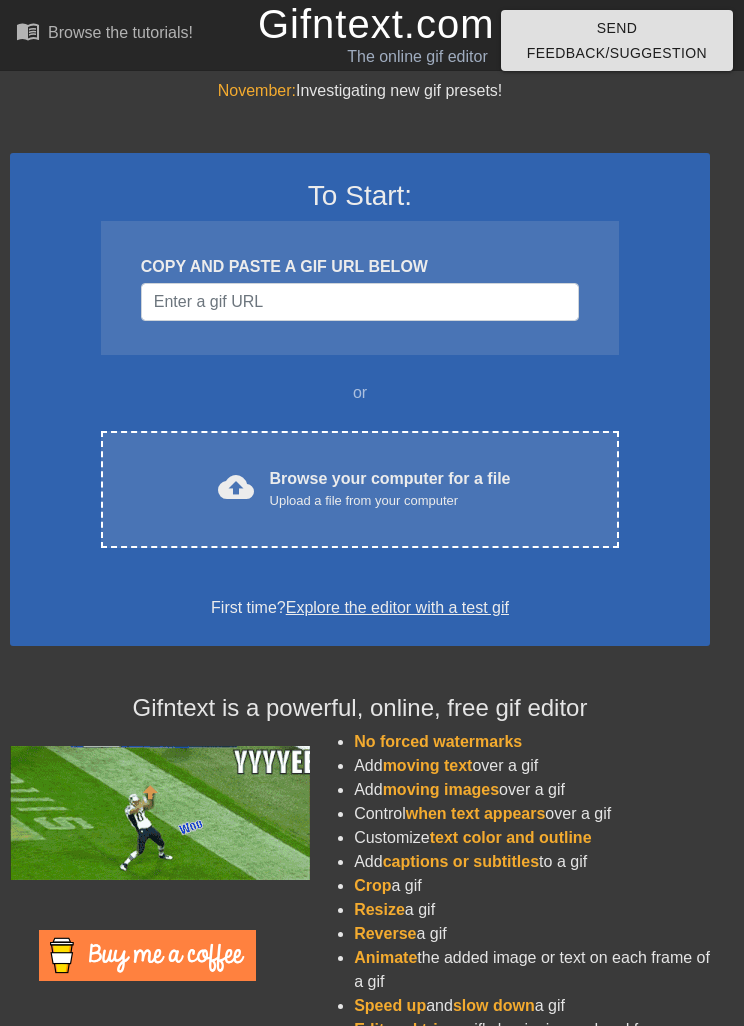 scroll, scrollTop: 0, scrollLeft: 0, axis: both 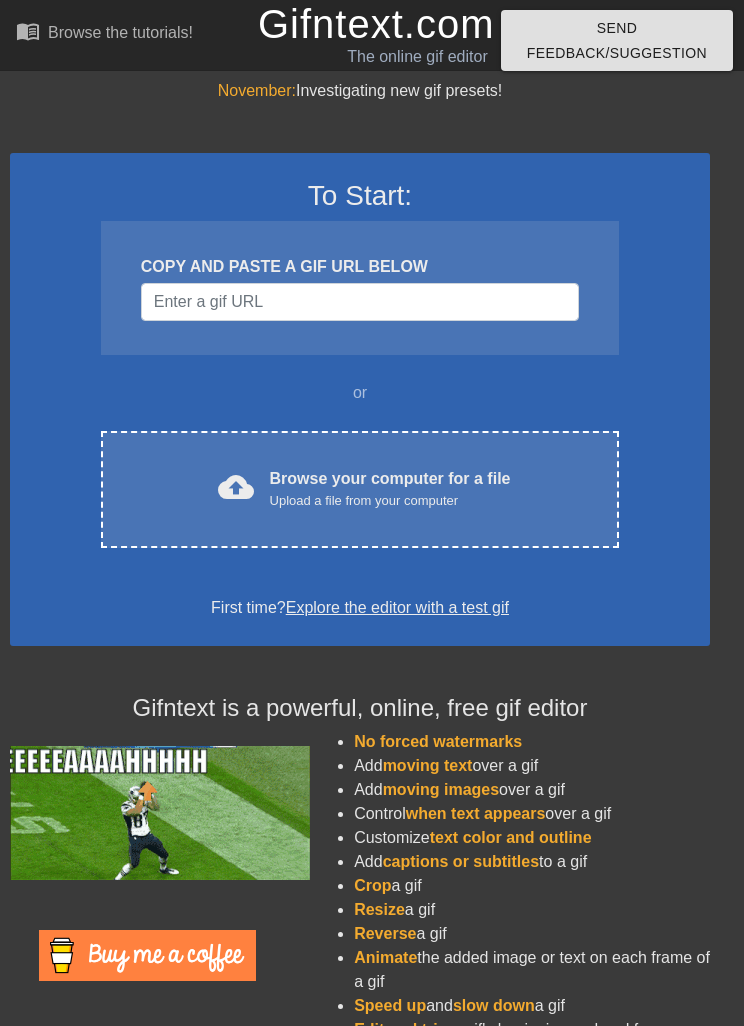 click on "cloud_upload Browse your computer for a file Upload a file from your computer Choose files" at bounding box center [360, 489] 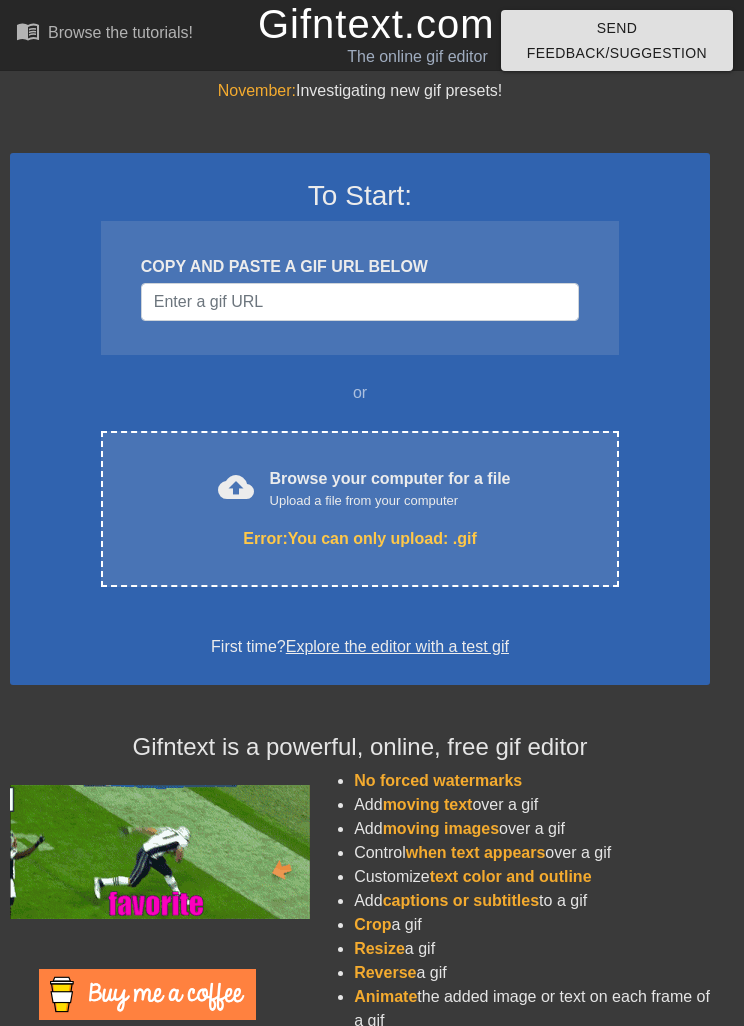 click on "Error:  You can only upload: .gif" at bounding box center [360, 539] 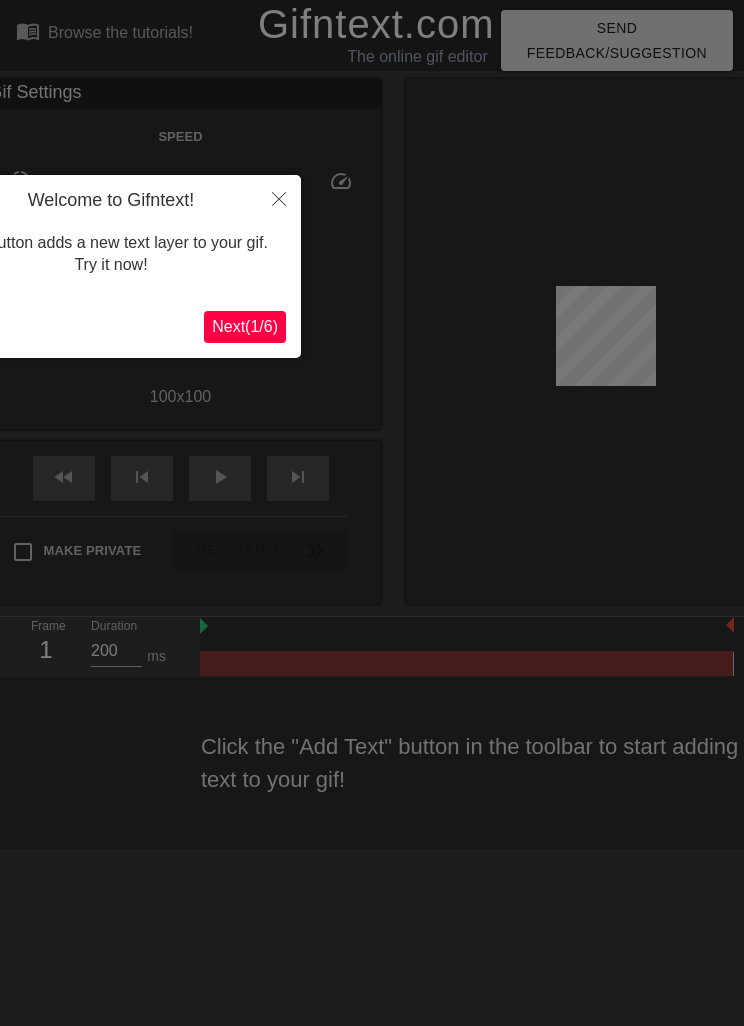 click at bounding box center (279, 198) 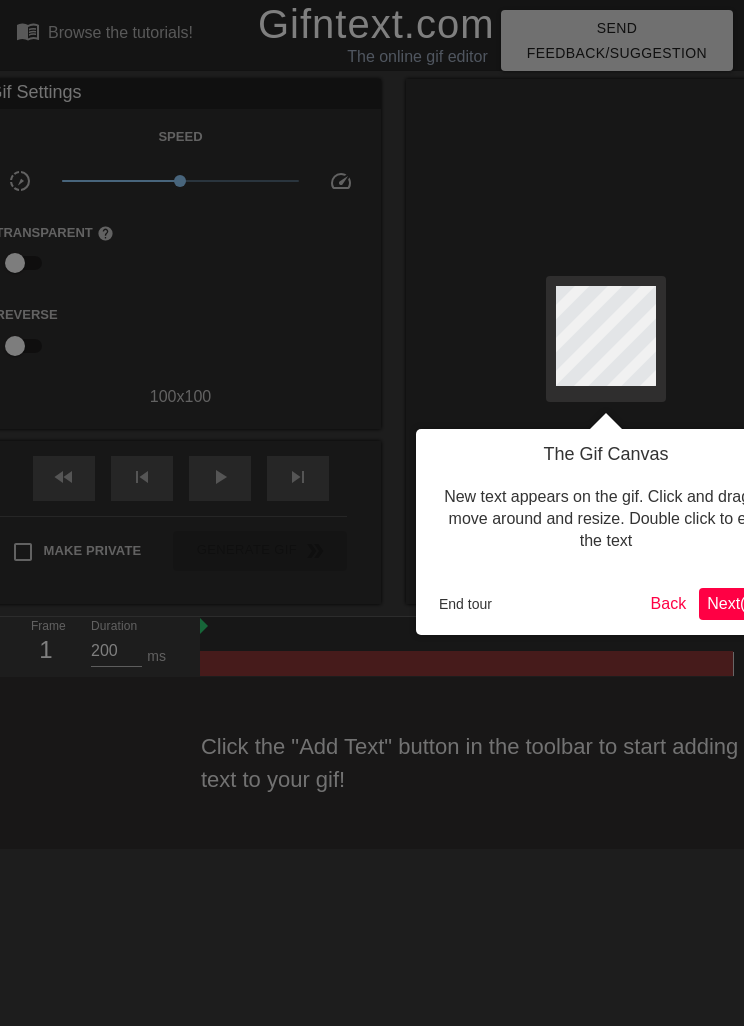 click on "Next  ( 2 / 6 )" at bounding box center [740, 603] 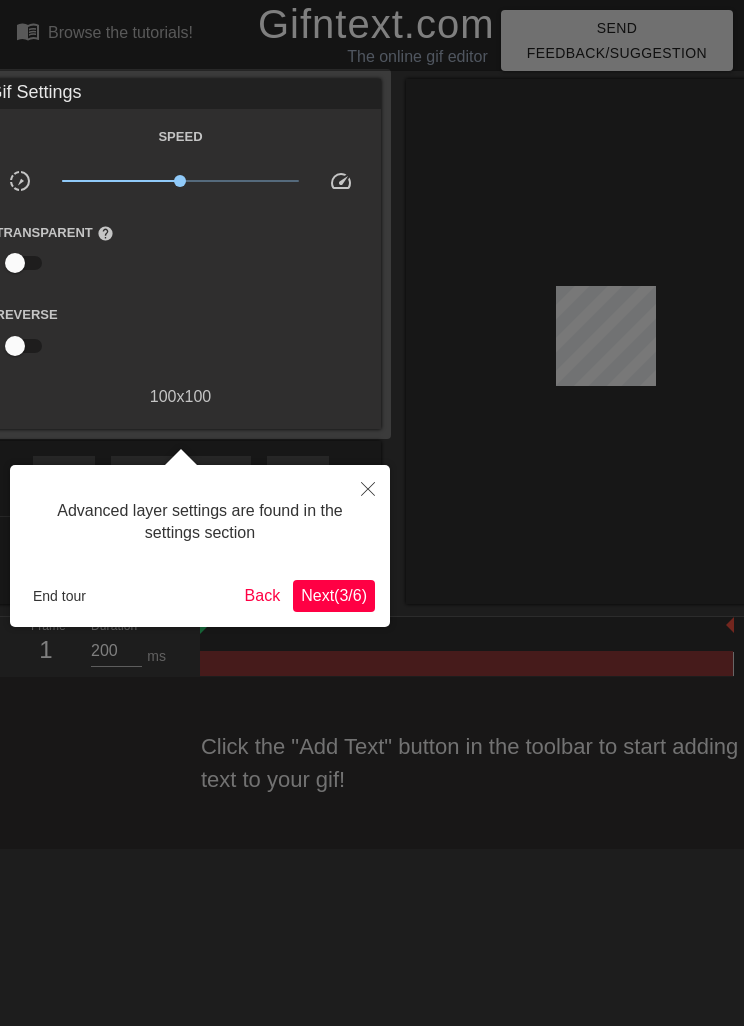 click on "End tour" at bounding box center [59, 596] 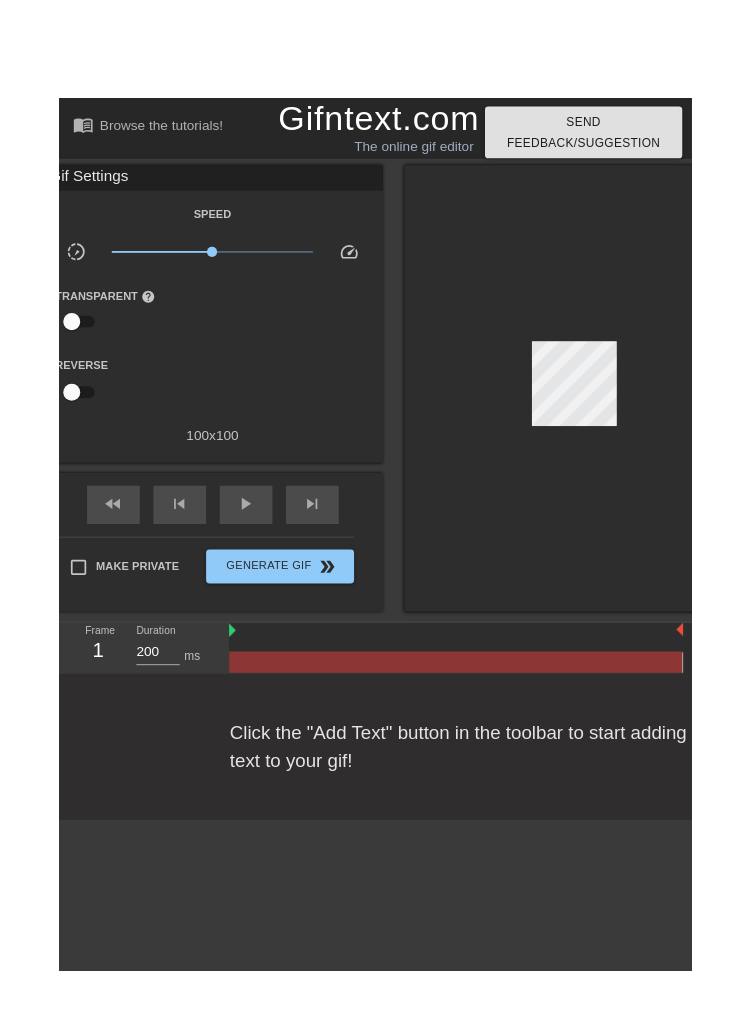 scroll, scrollTop: 0, scrollLeft: 3, axis: horizontal 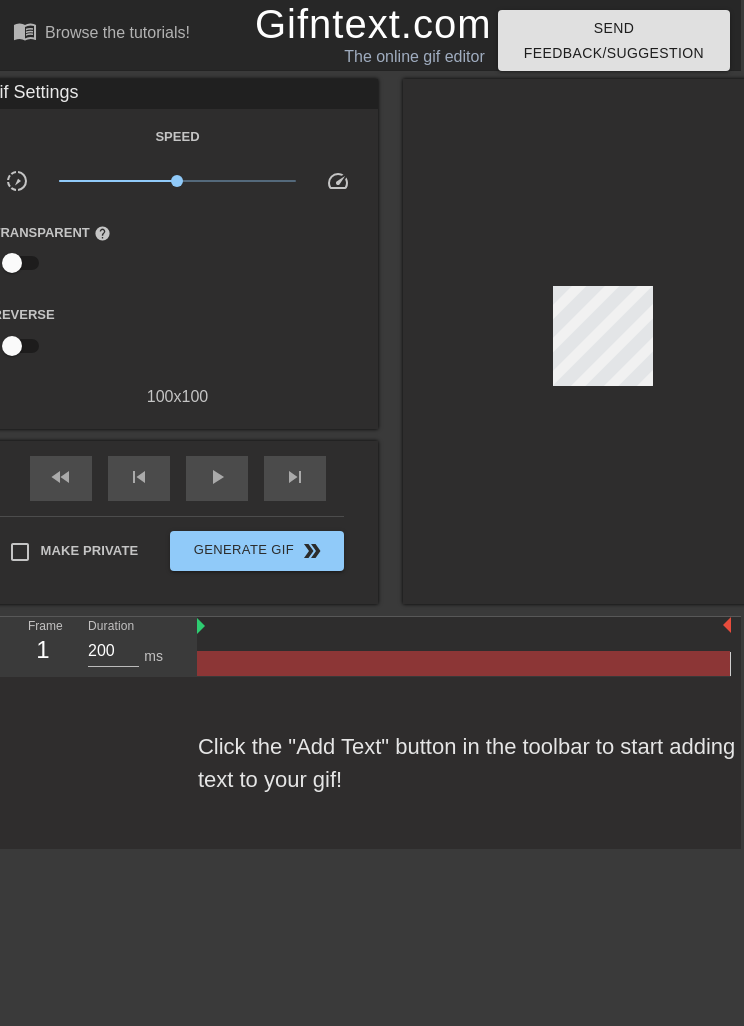 click at bounding box center [12, 263] 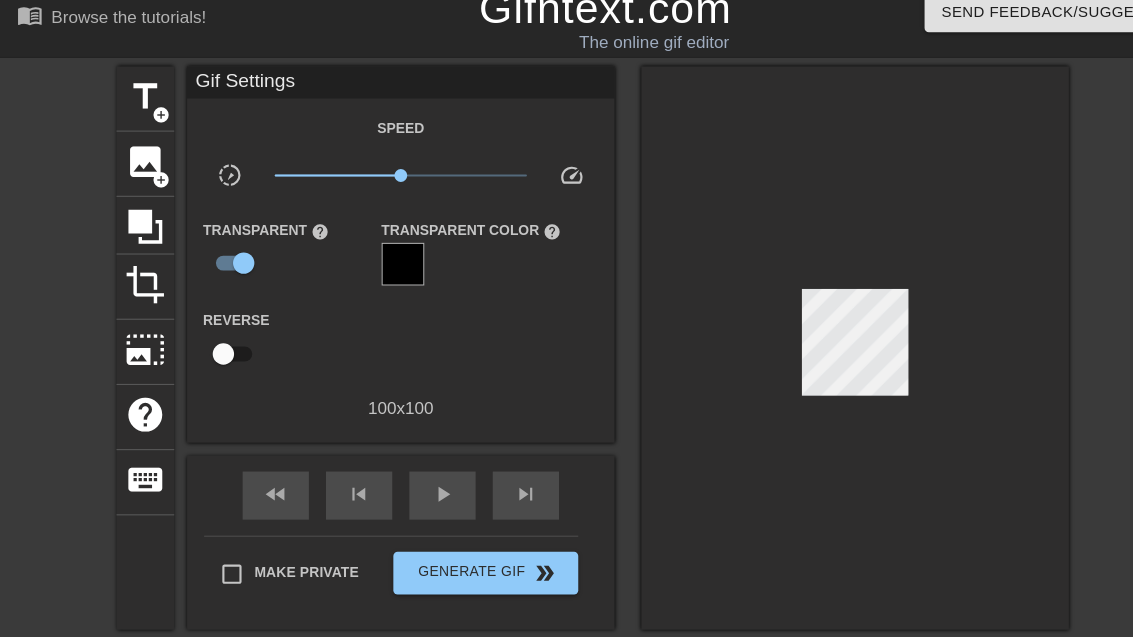 scroll, scrollTop: 17, scrollLeft: 0, axis: vertical 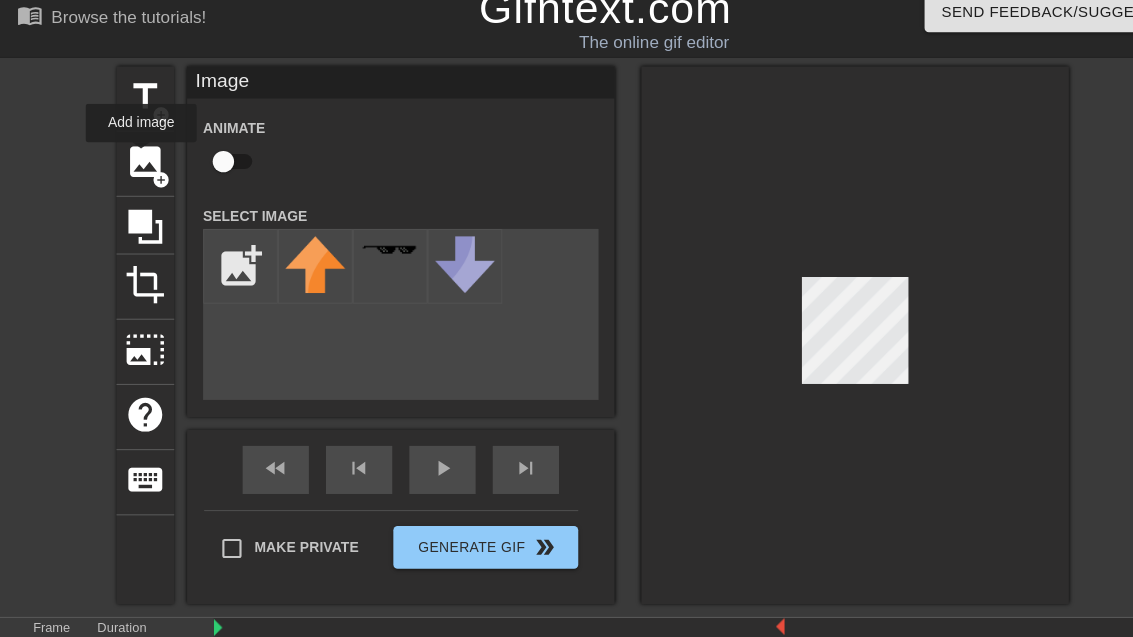 click at bounding box center (225, 249) 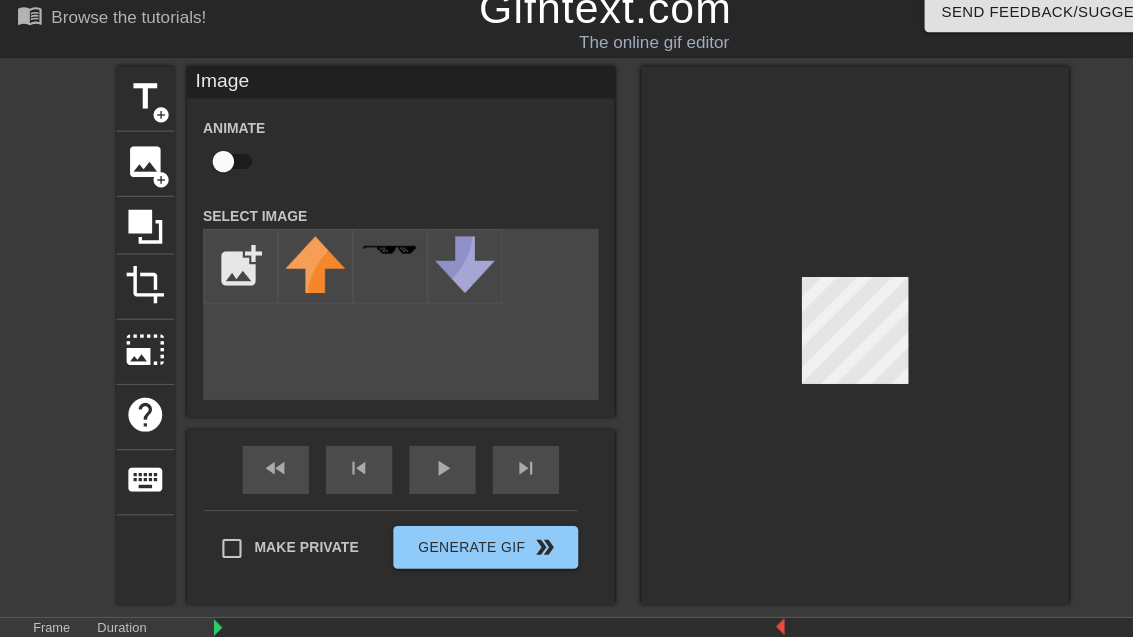 type on "C:\fakepath\[FILENAME]" 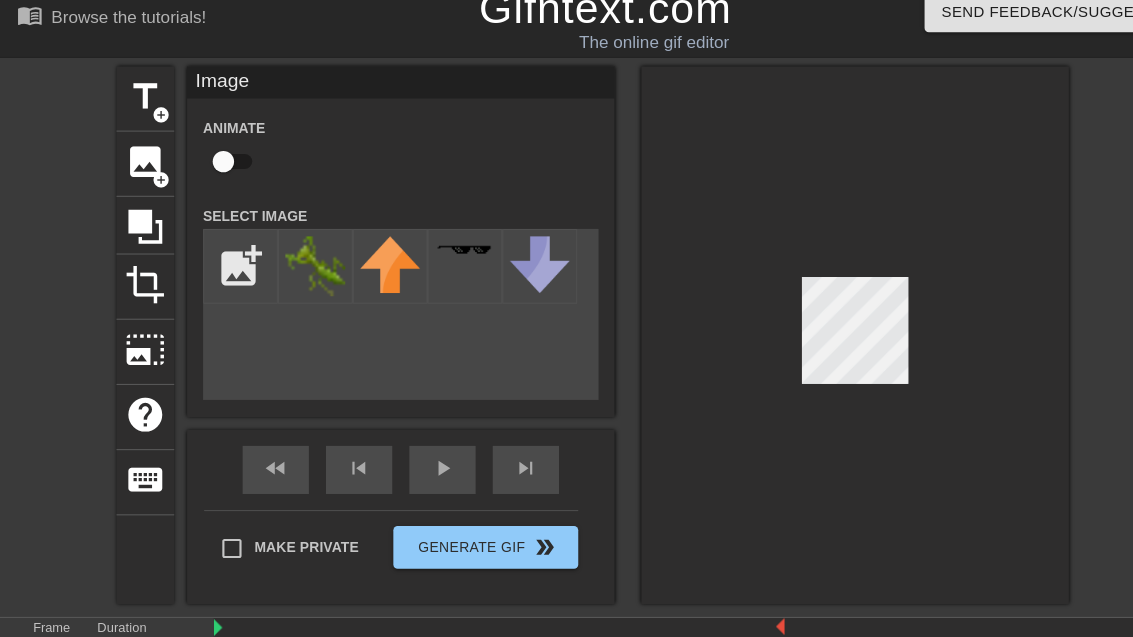 click at bounding box center (209, 151) 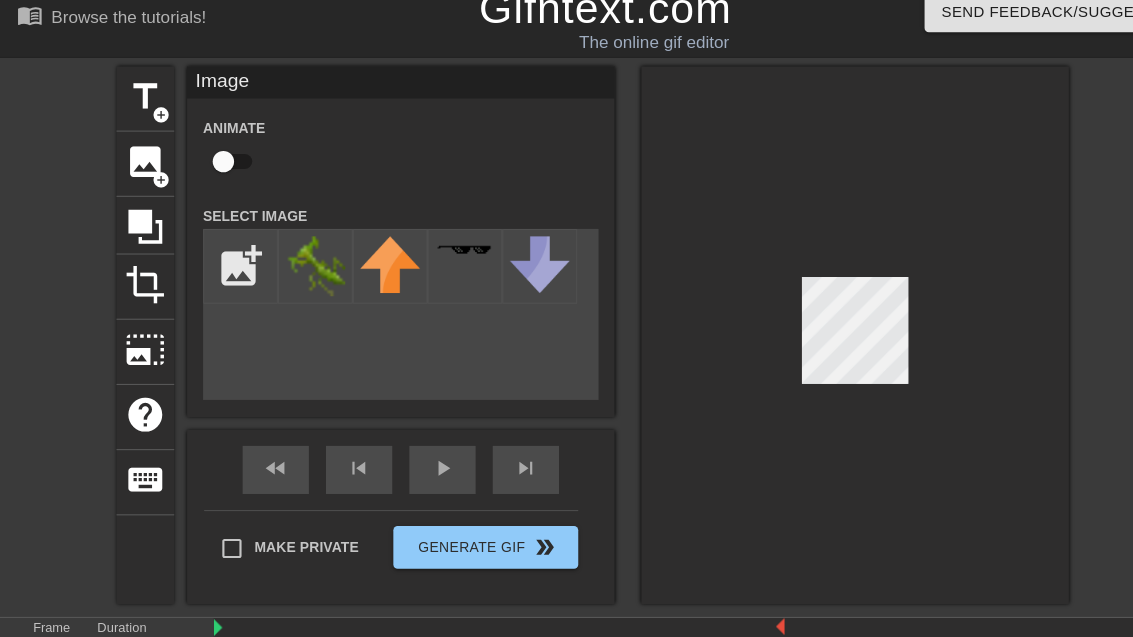 checkbox on "true" 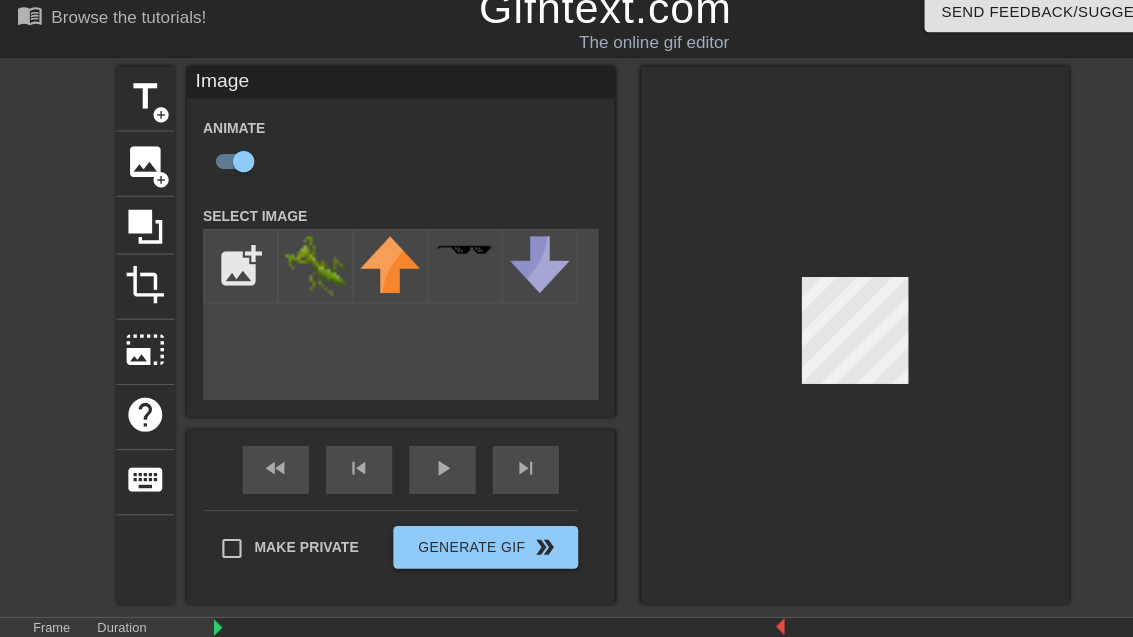 click at bounding box center [295, 249] 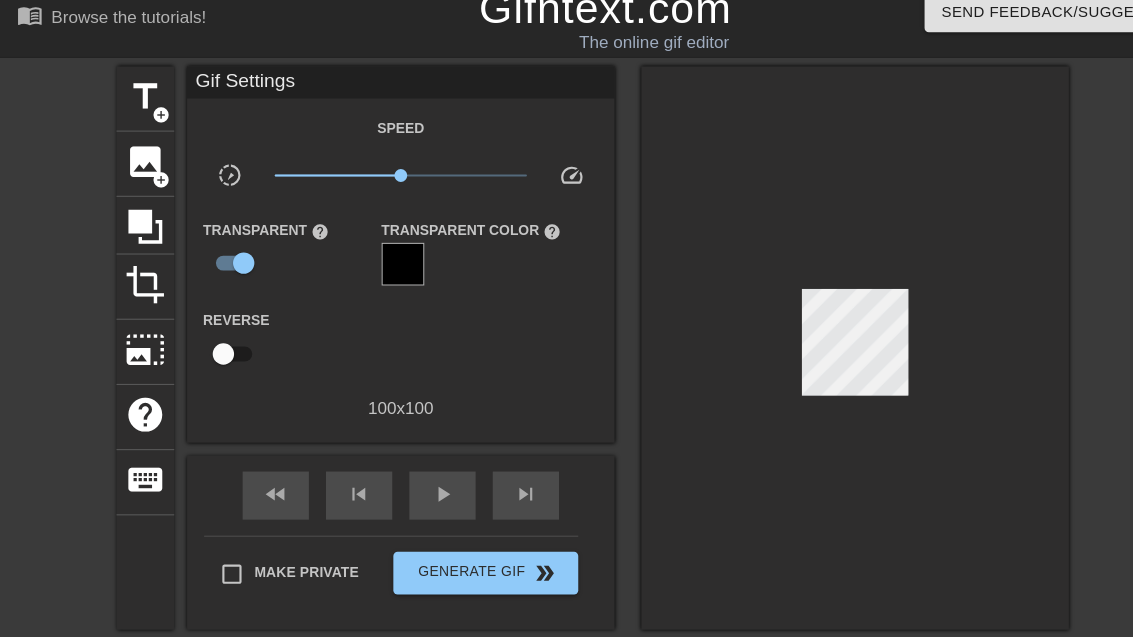 click on "image" at bounding box center (136, 151) 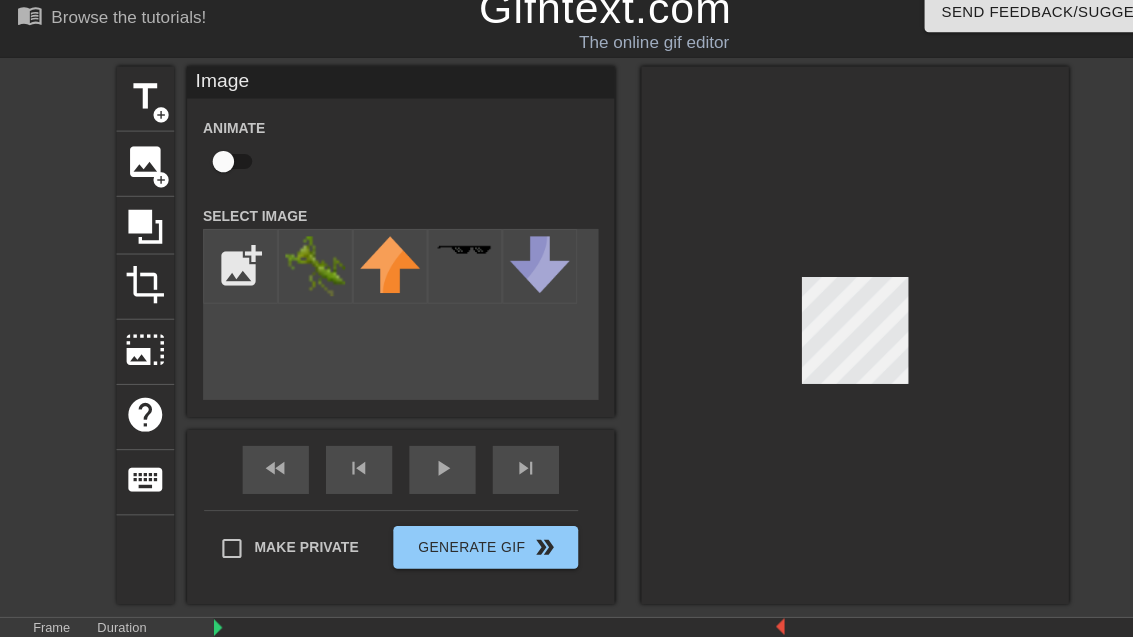 click at bounding box center (365, 247) 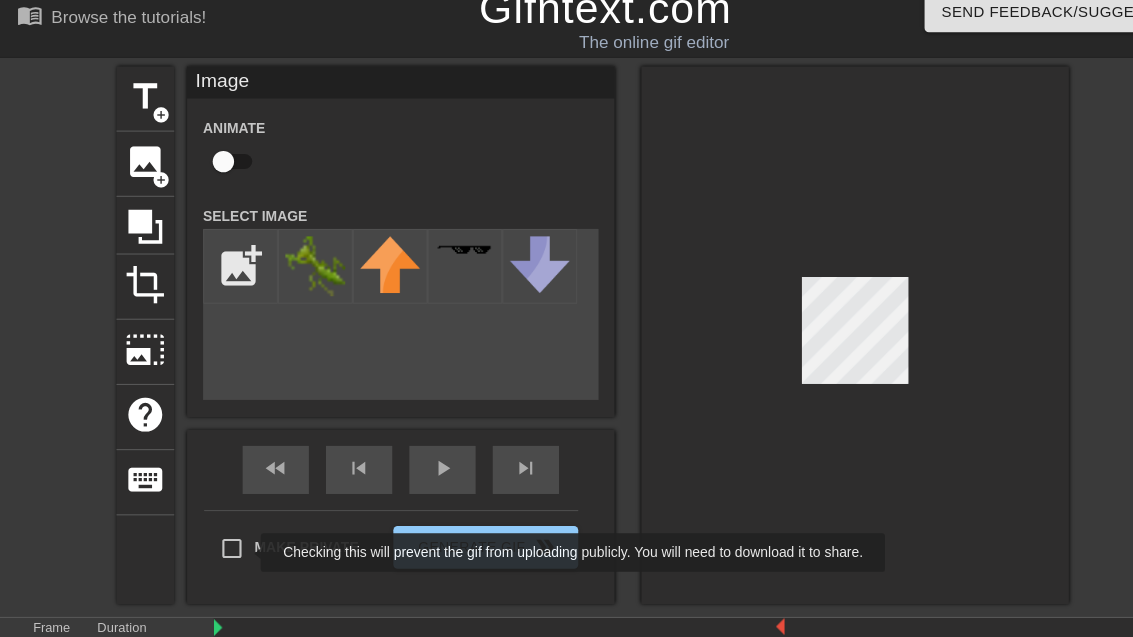 click on "Make Private Generate Gif double_arrow" at bounding box center [366, 516] 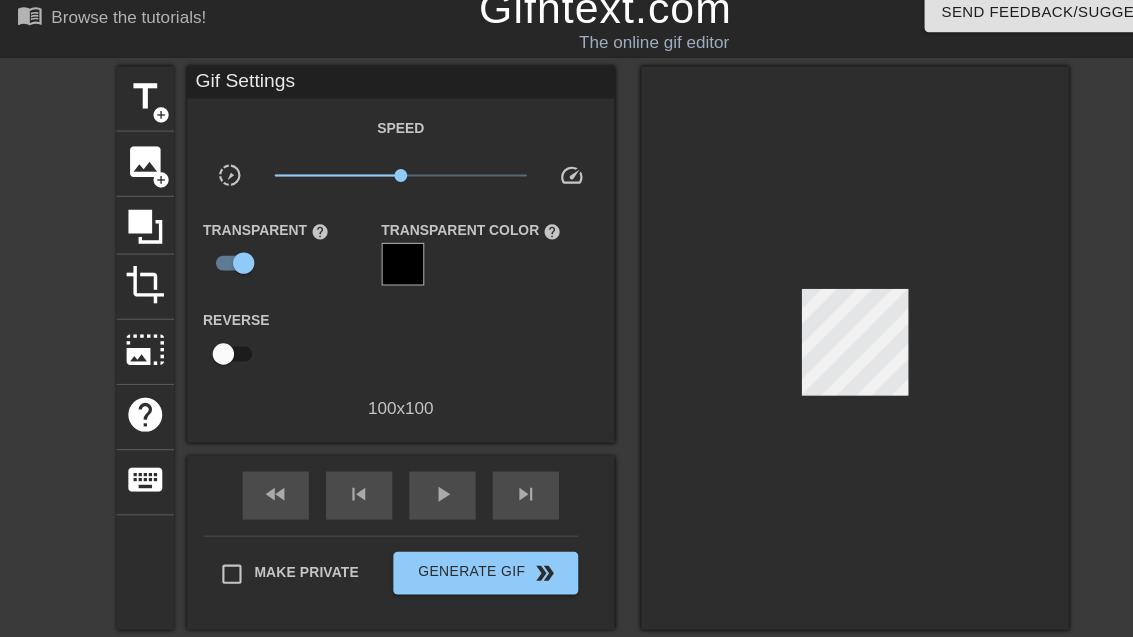 click on "Make Private" at bounding box center (217, 537) 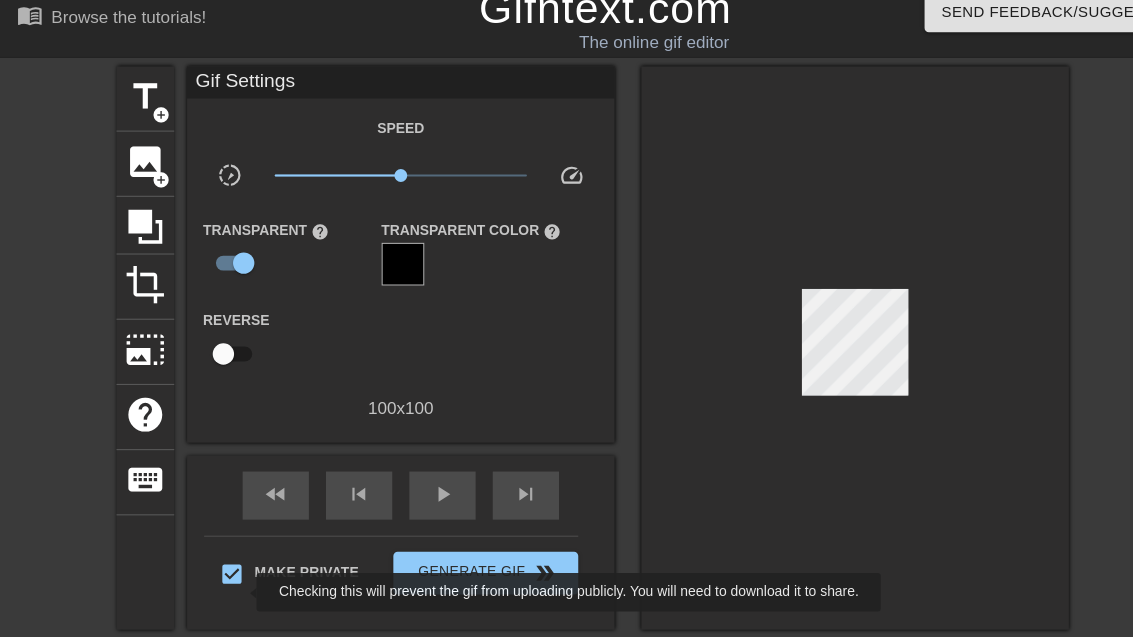 click on "Make Private" at bounding box center (217, 537) 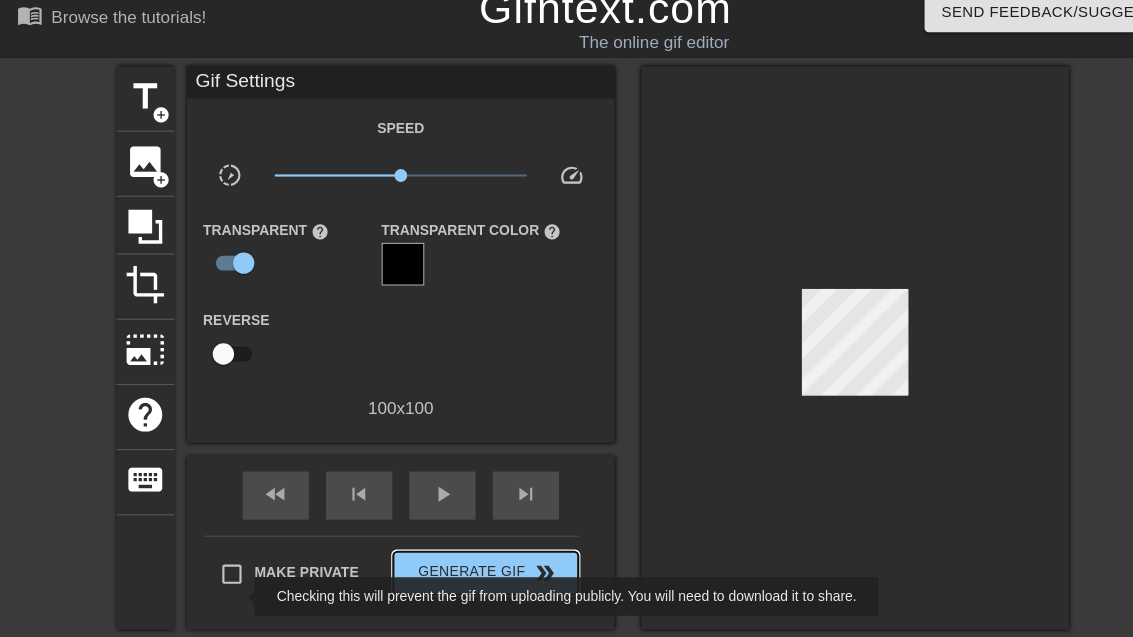 click on "Generate Gif double_arrow" at bounding box center [454, 536] 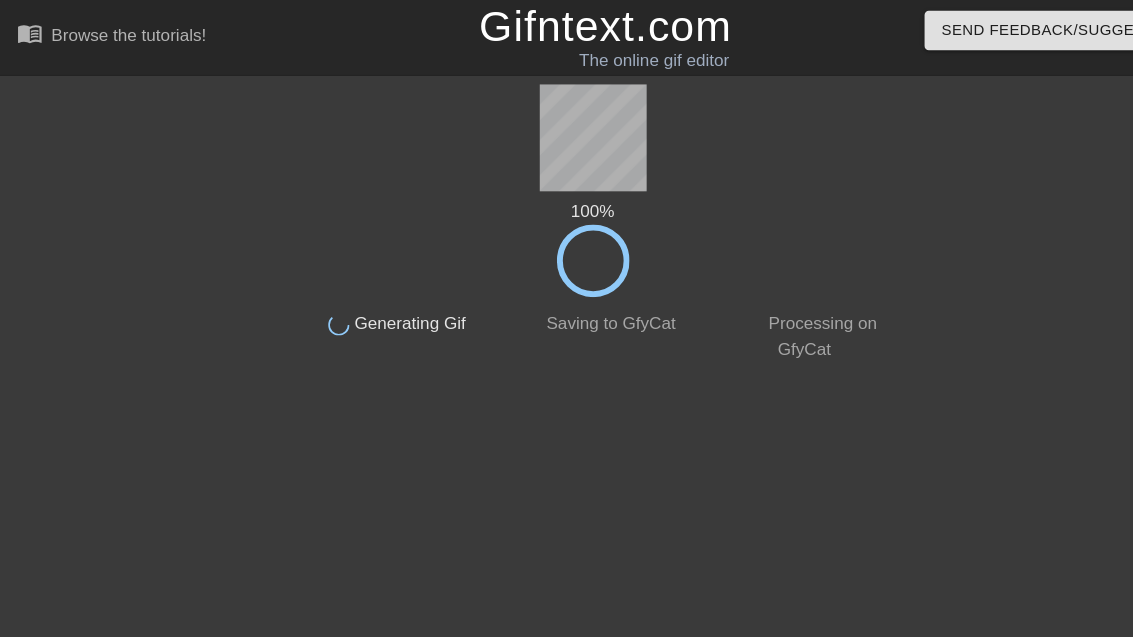 scroll, scrollTop: 0, scrollLeft: 0, axis: both 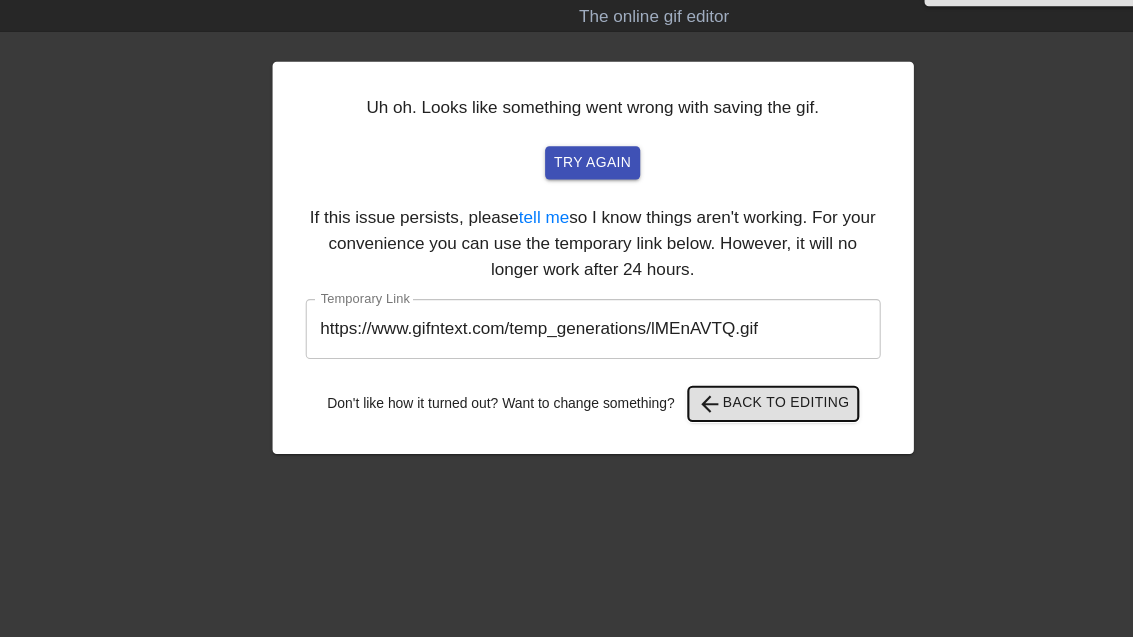 click on "arrow_back Back to Editing" at bounding box center (723, 419) 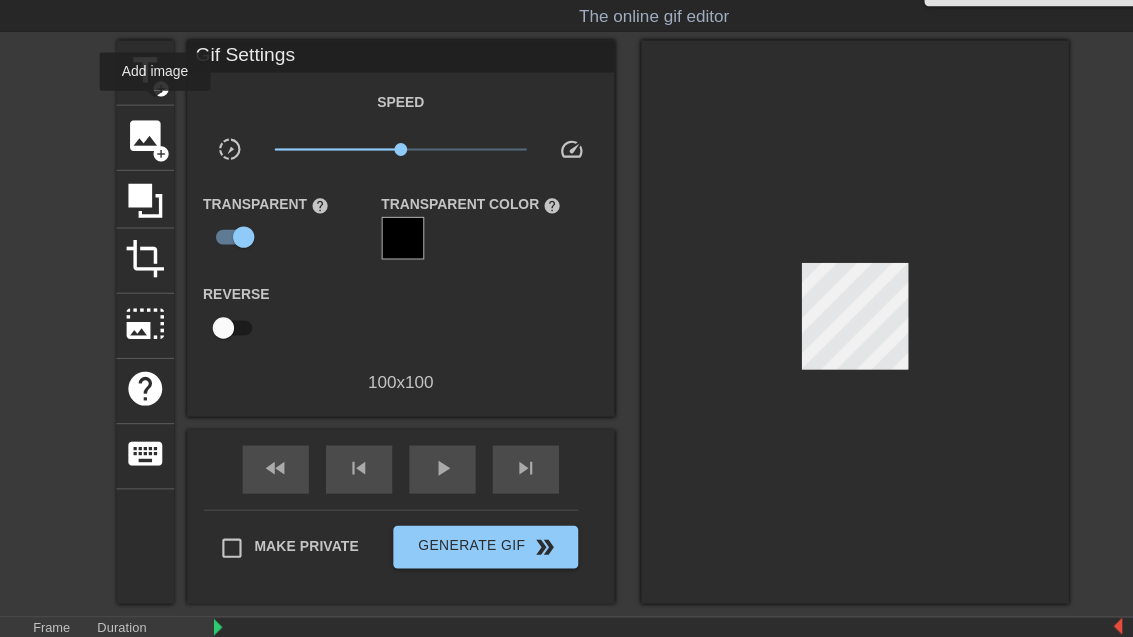 click on "add_circle" at bounding box center (150, 185) 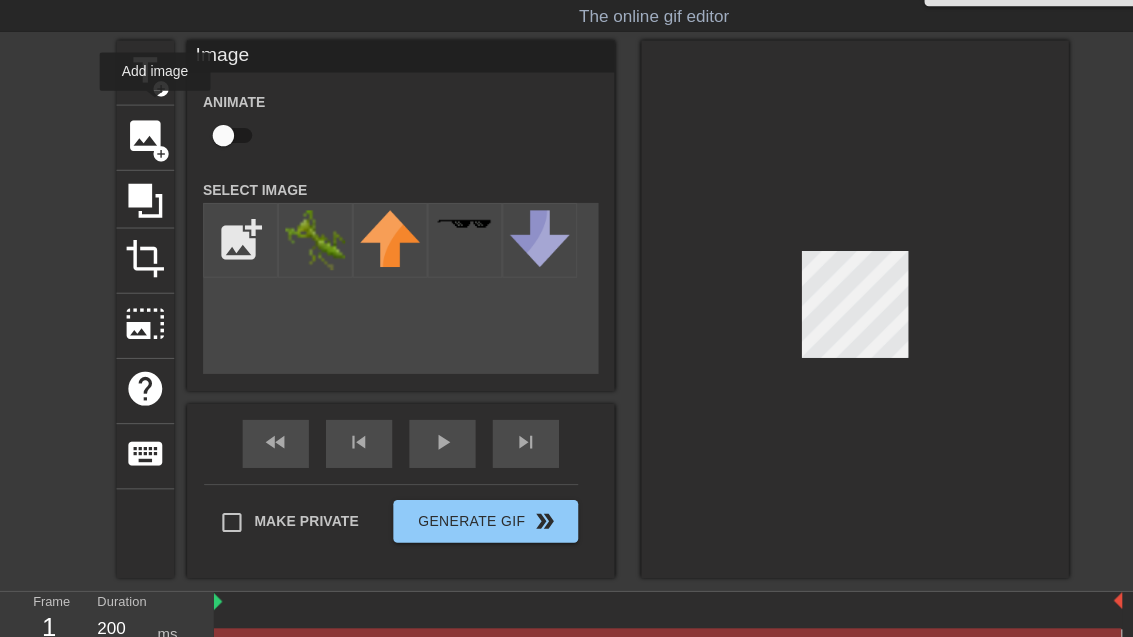 click at bounding box center (209, 168) 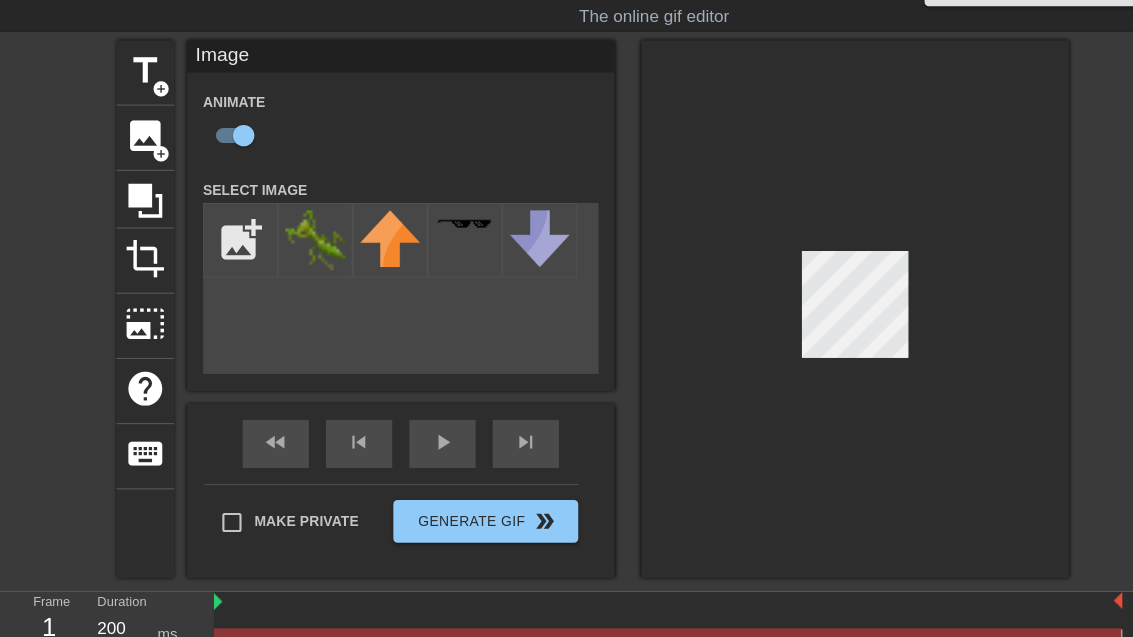 click at bounding box center [800, 330] 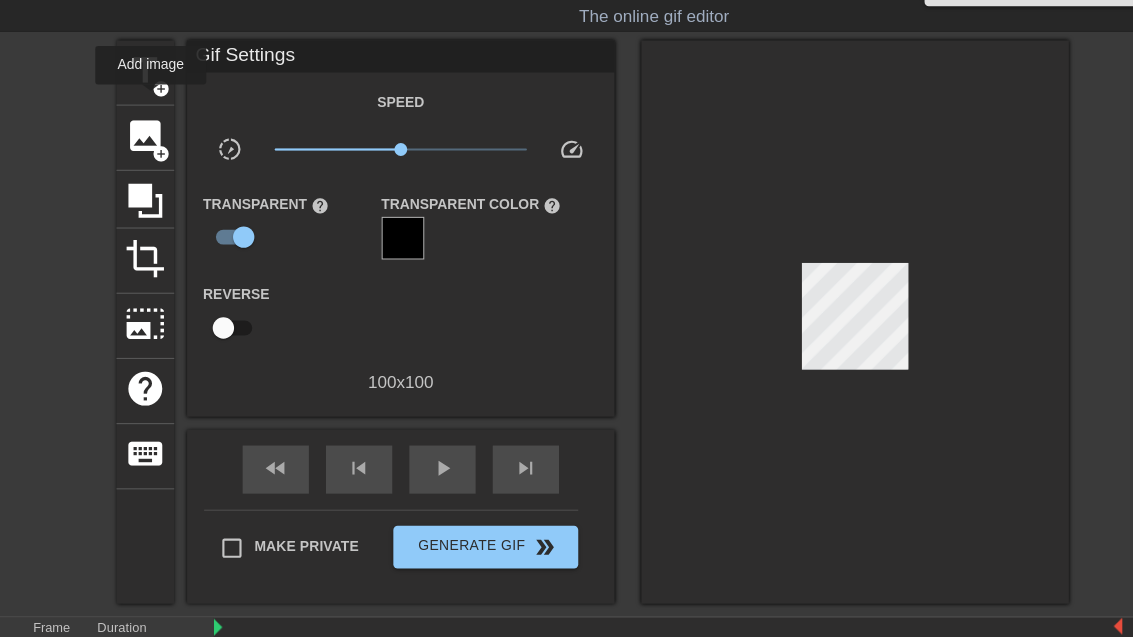 click on "add_circle" at bounding box center [150, 185] 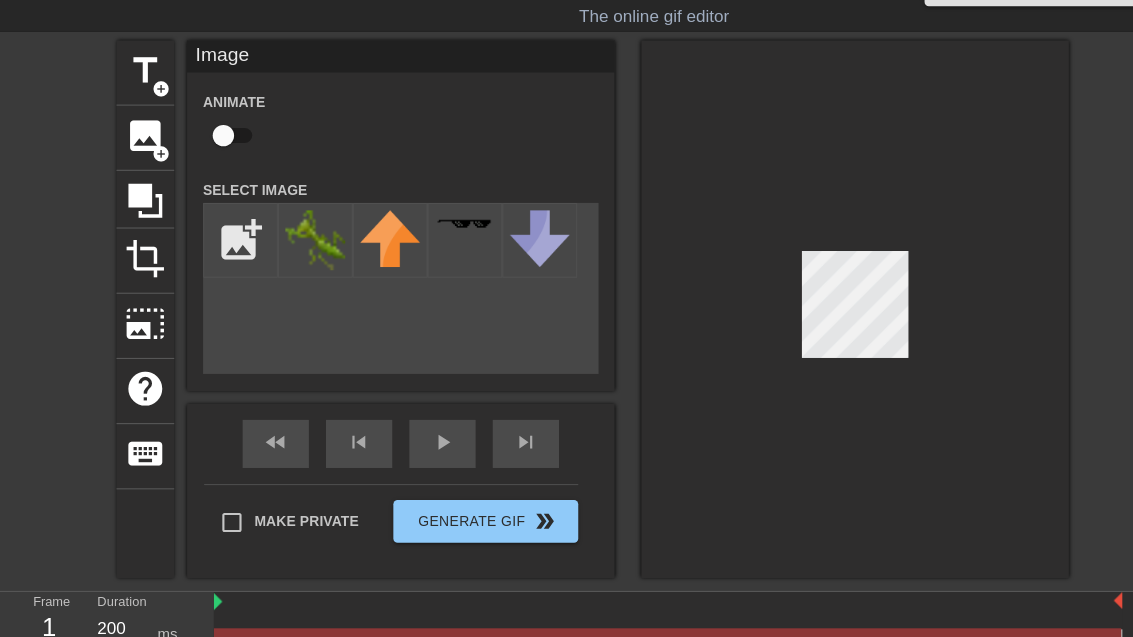 click at bounding box center (800, 330) 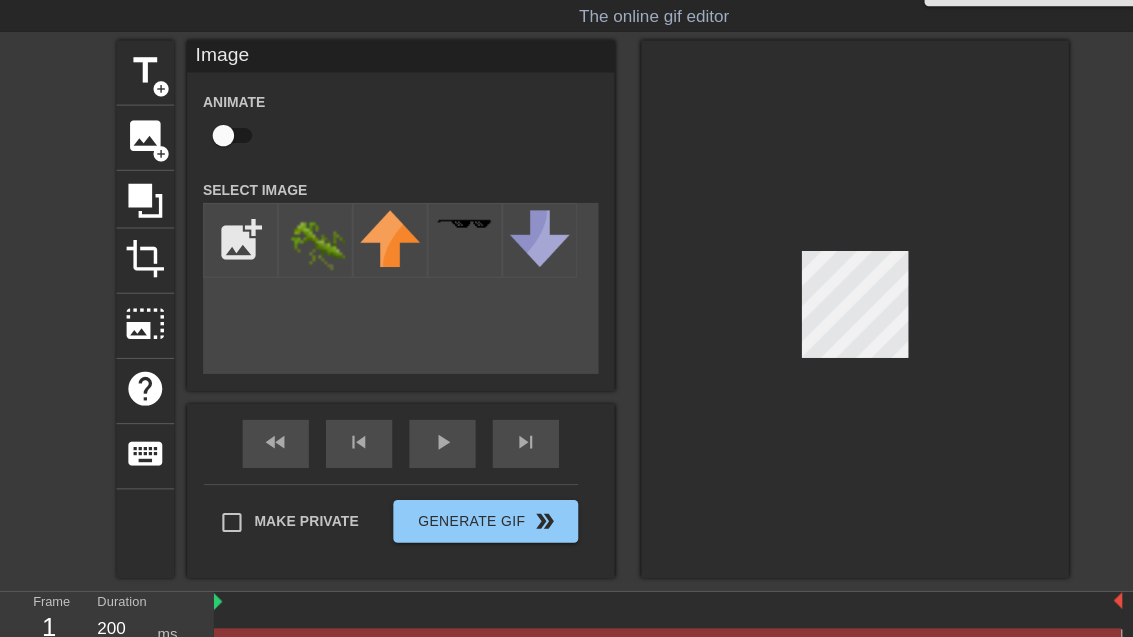 checkbox on "true" 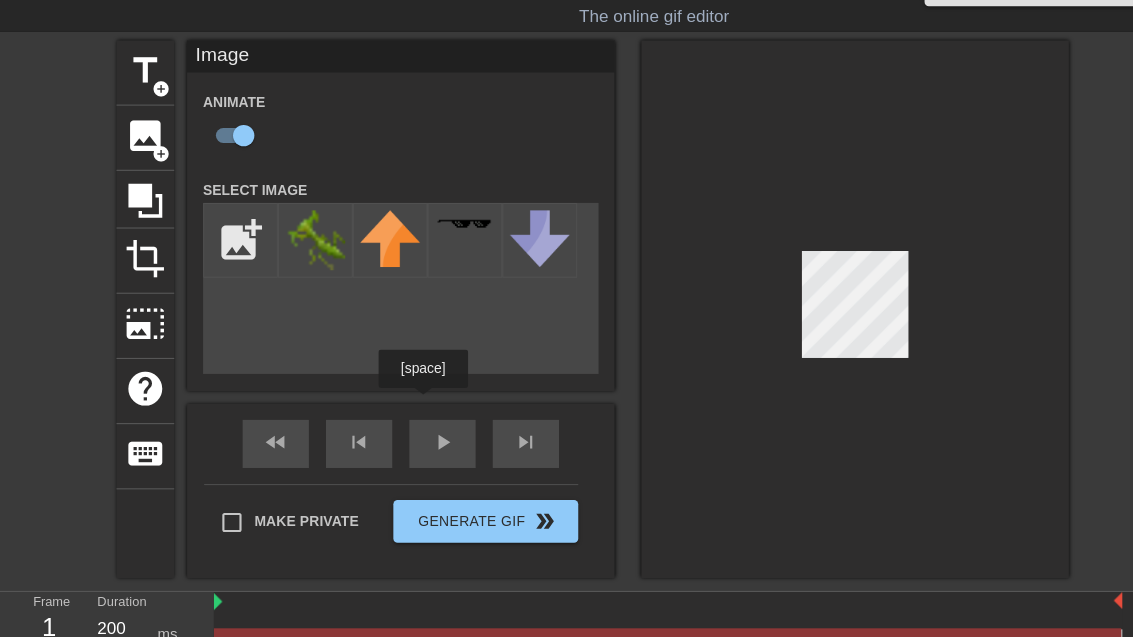 click on "fast_rewind skip_previous play_arrow skip_next" at bounding box center (375, 456) 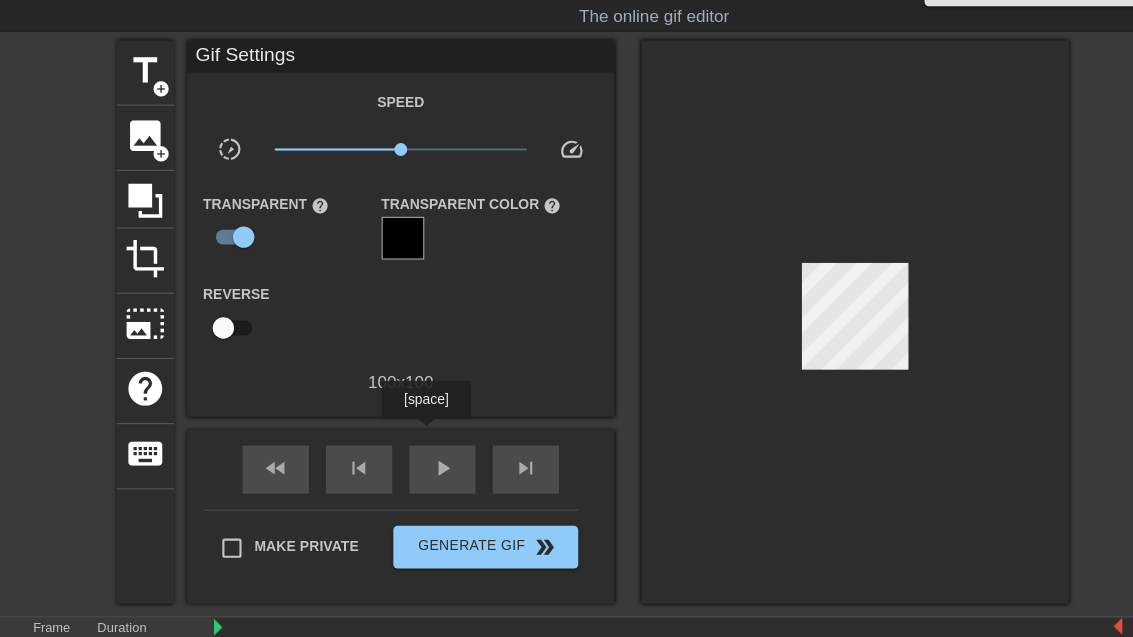 click on "play_arrow" at bounding box center (414, 479) 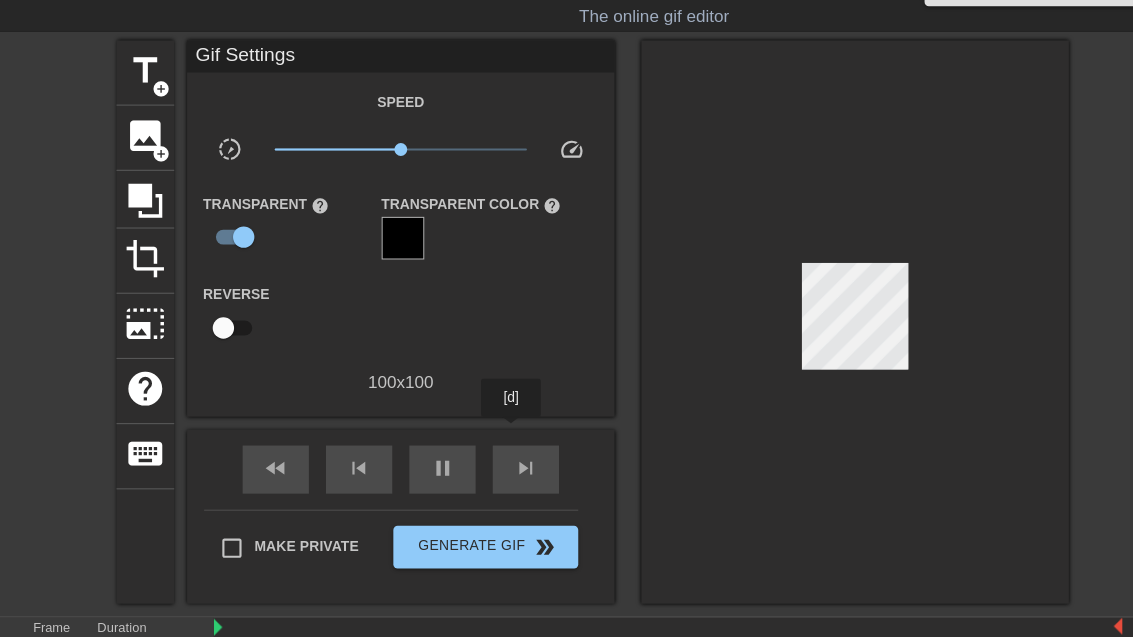 click on "skip_next" at bounding box center (492, 479) 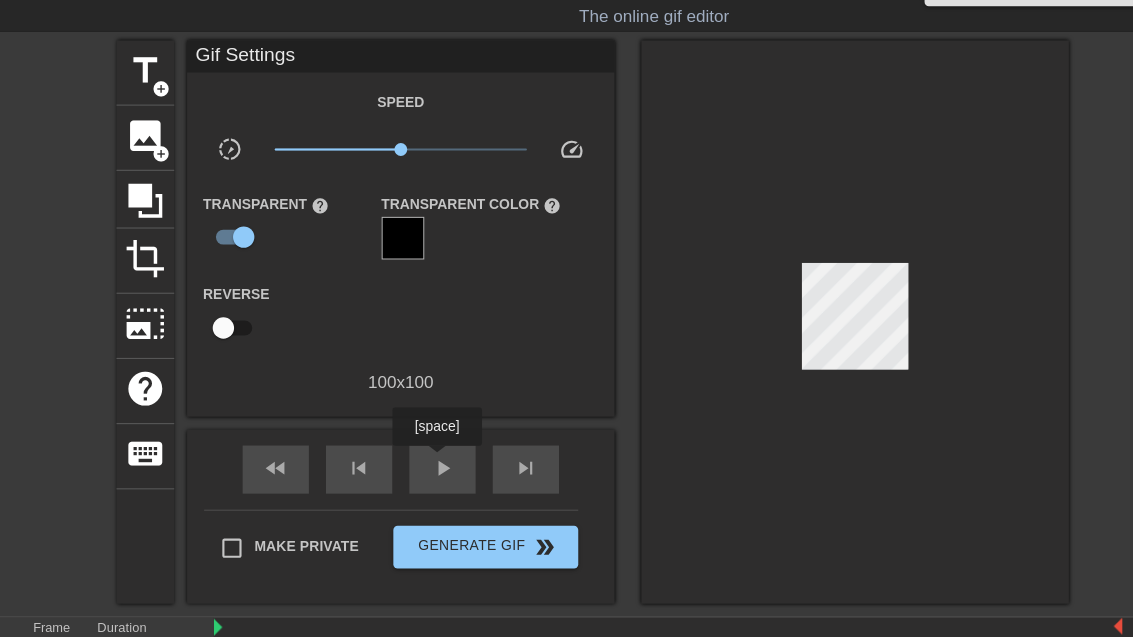 click on "play_arrow" at bounding box center (414, 480) 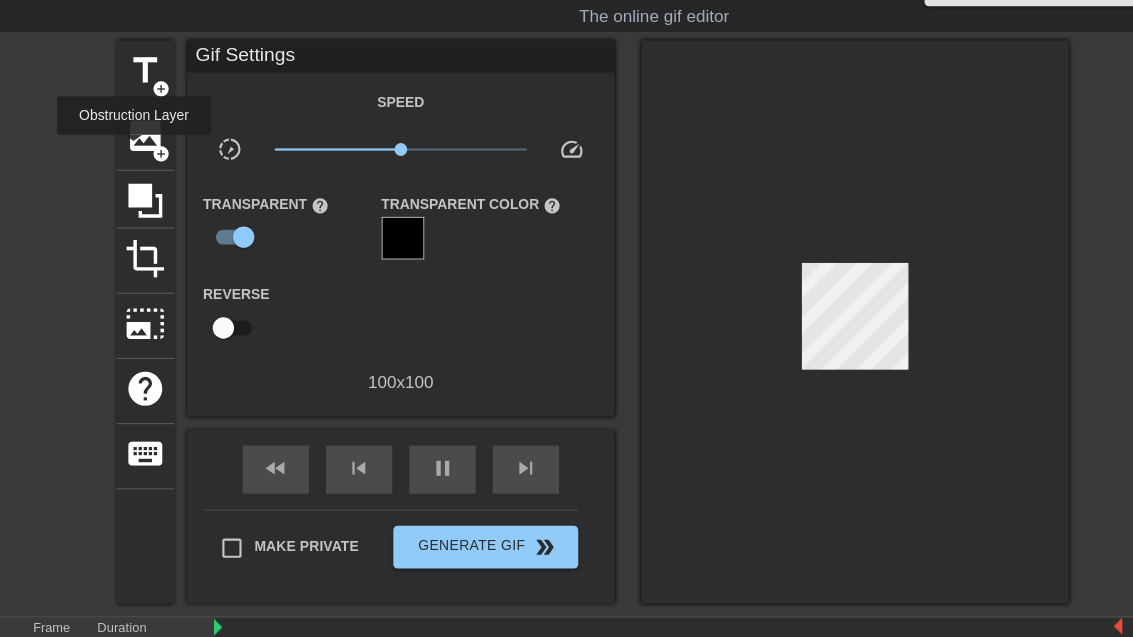 click 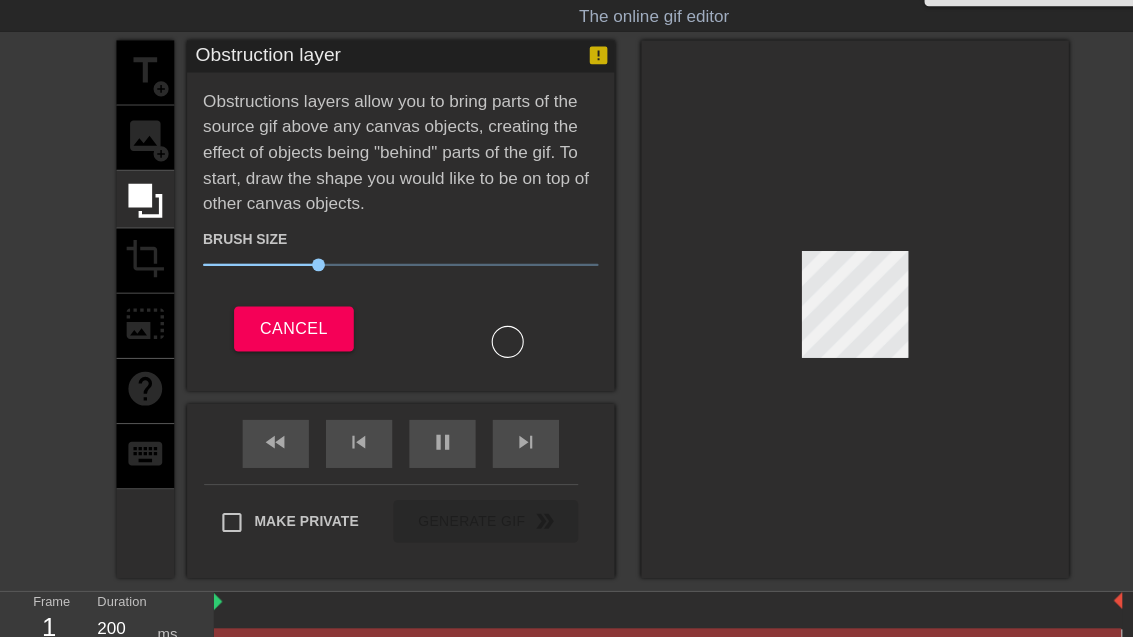 click on "title add_circle image add_circle crop photo_size_select_large help keyboard" at bounding box center (136, 330) 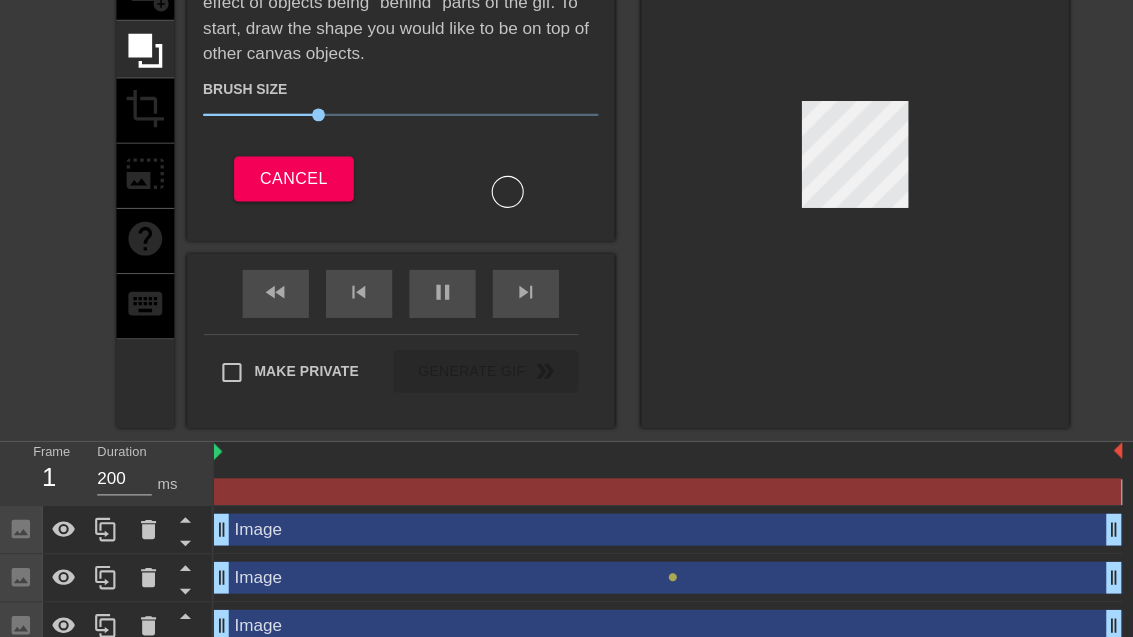 scroll, scrollTop: 182, scrollLeft: 0, axis: vertical 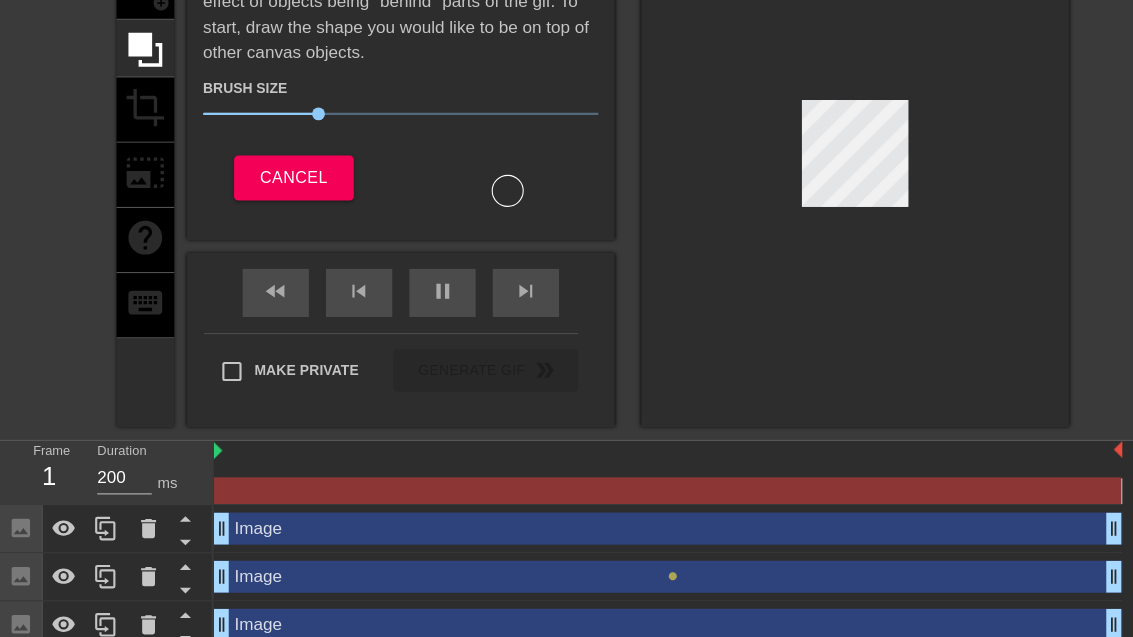 click on "1" at bounding box center [46, 446] 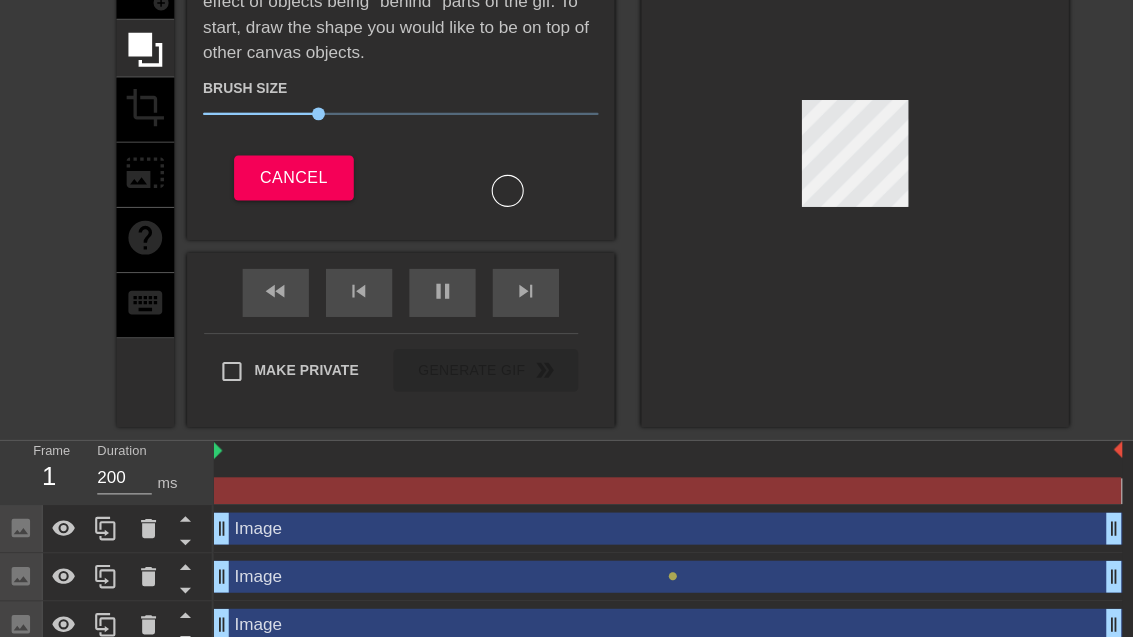 click on "Image drag_handle drag_handle" at bounding box center (625, 495) 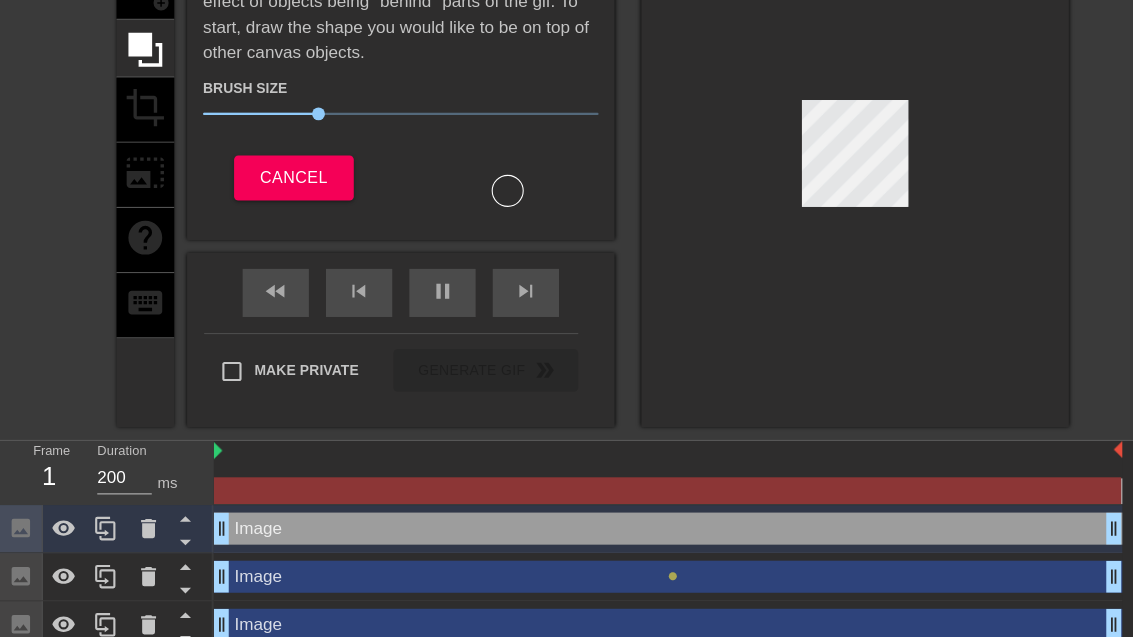 click on "Image drag_handle drag_handle" at bounding box center [625, 540] 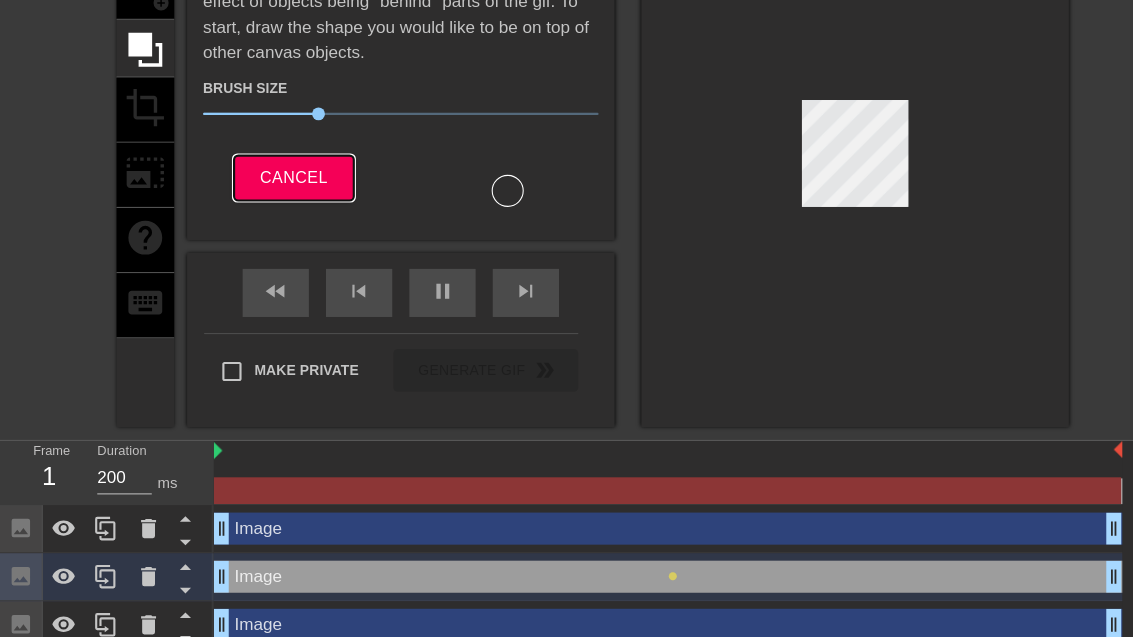 click on "Cancel" at bounding box center (274, 167) 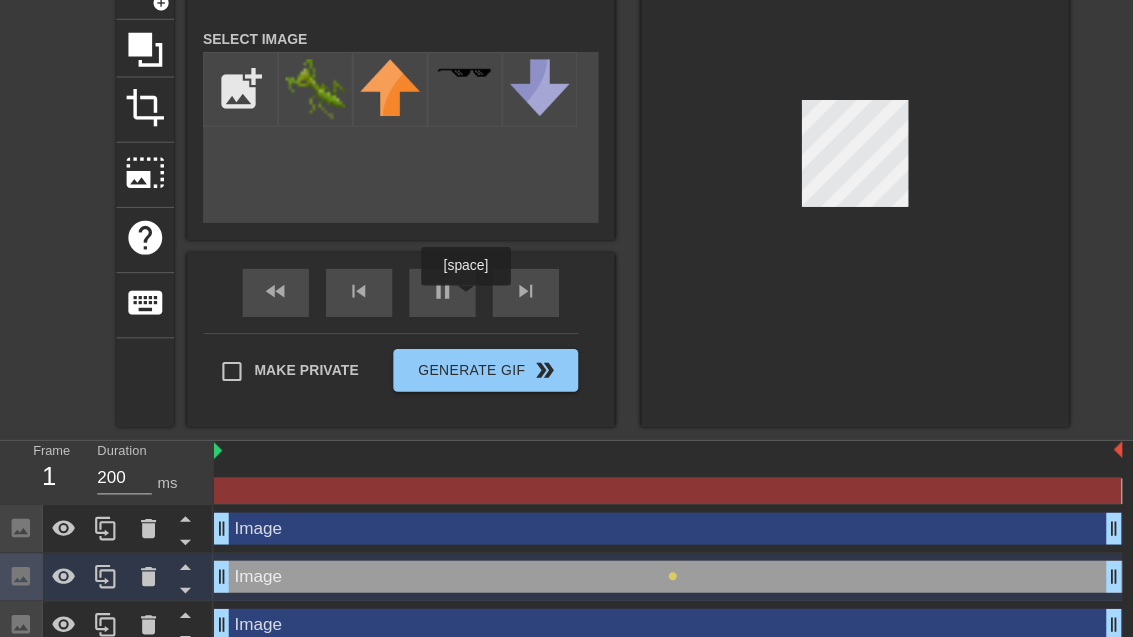 click on "fast_rewind skip_previous pause skip_next" at bounding box center [375, 274] 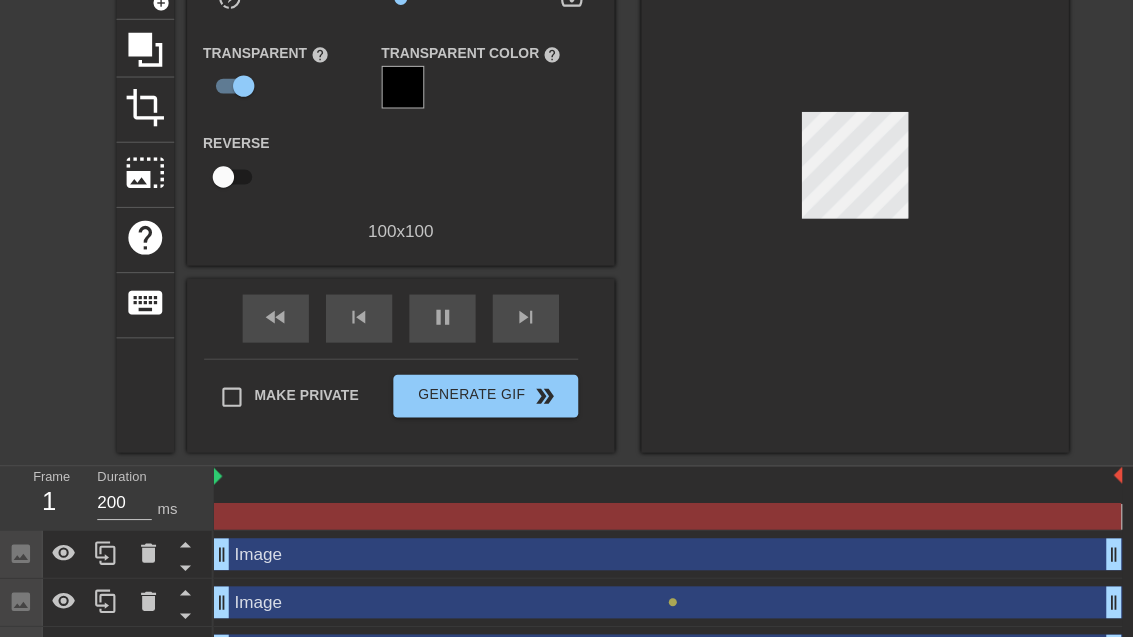 click on "Gif Settings Speed slow_motion_video x1.00 speed Transparent help Transparent Color help Reverse 100  x  100 fast_rewind skip_previous pause skip_next Make Private Generate Gif double_arrow" at bounding box center (375, 160) 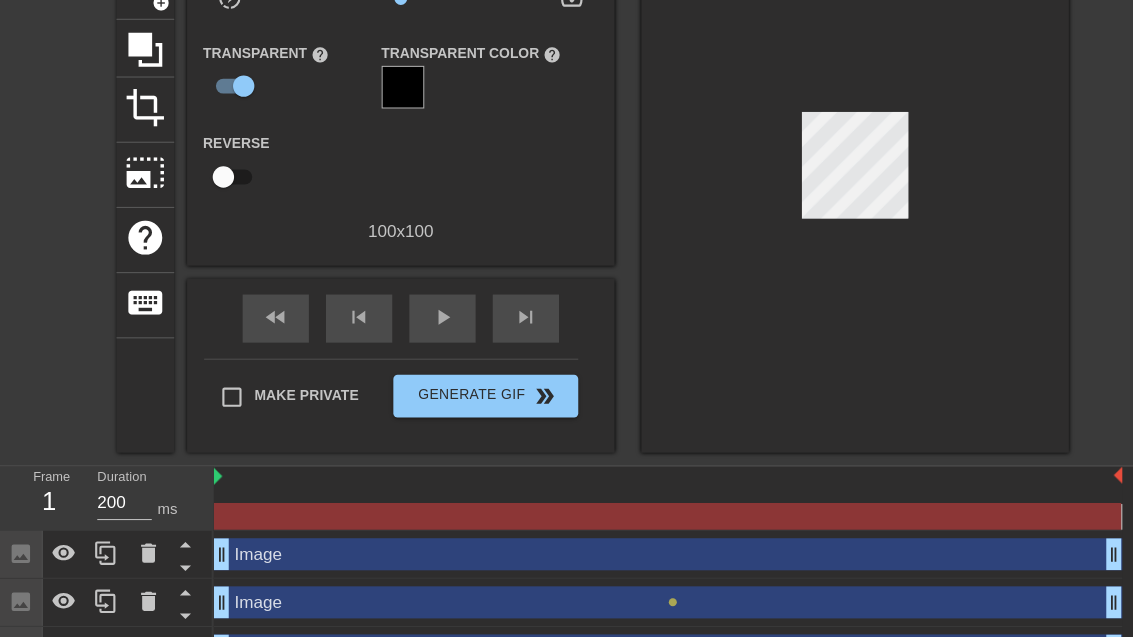 click at bounding box center (624, 483) 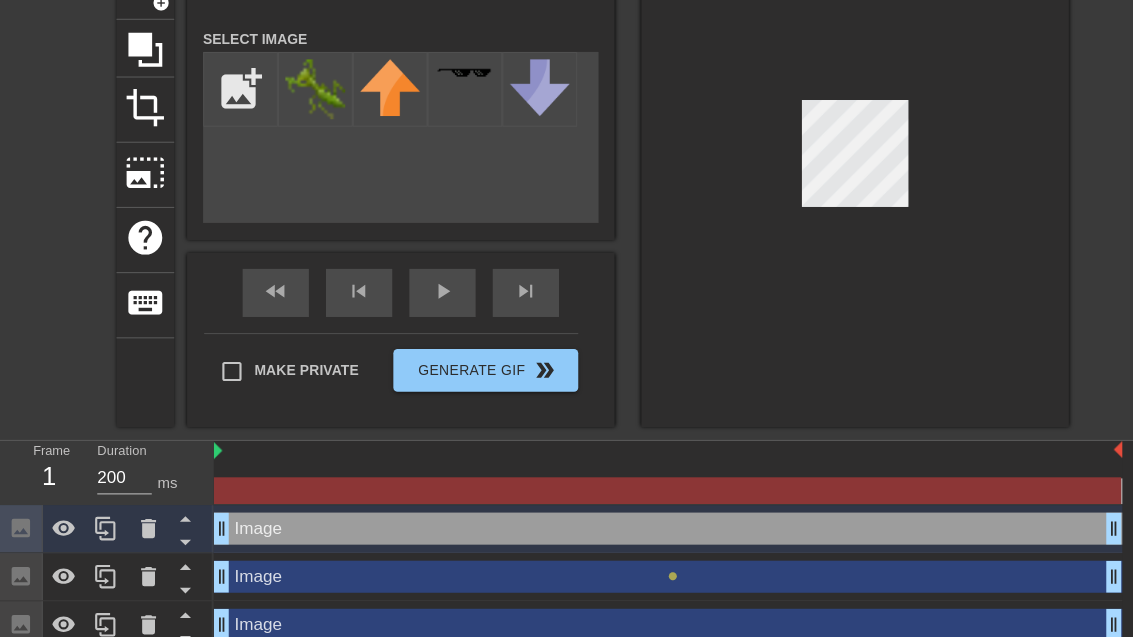 click on "Image drag_handle drag_handle" at bounding box center [625, 540] 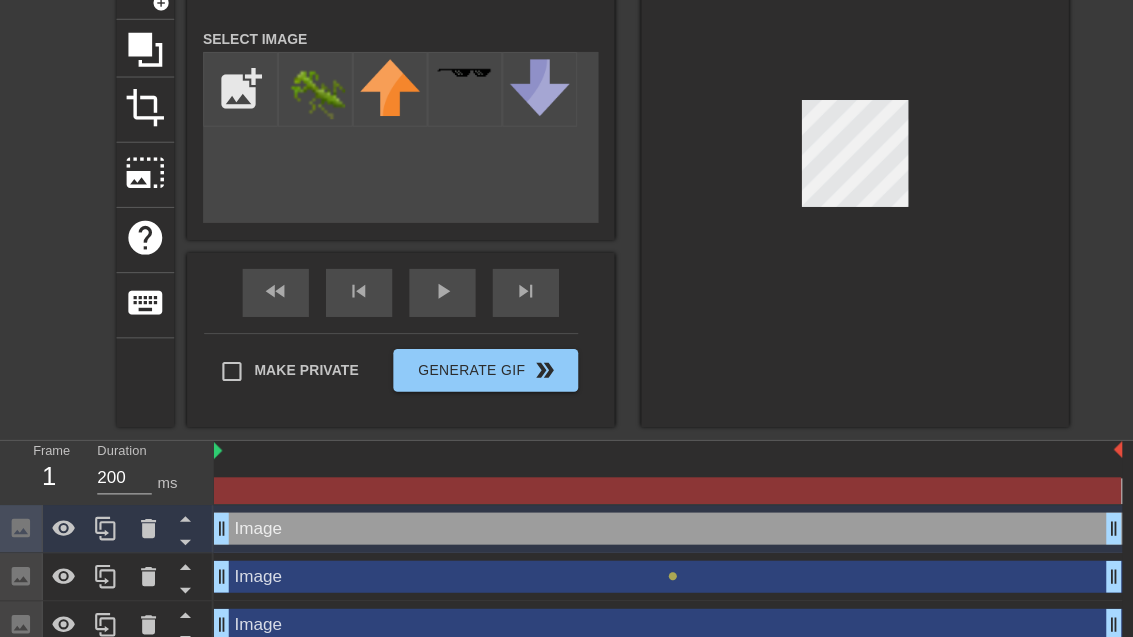 checkbox on "true" 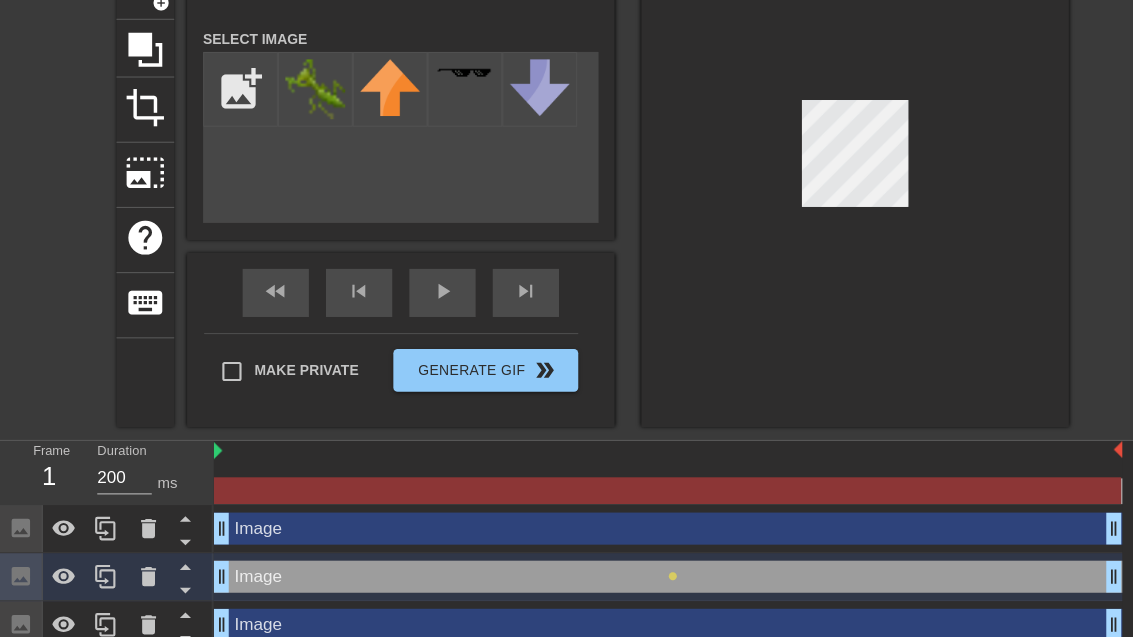 click on "Image drag_handle drag_handle   Image drag_handle drag_handle lens   Image drag_handle drag_handle   Image drag_handle drag_handle lens" at bounding box center (666, 563) 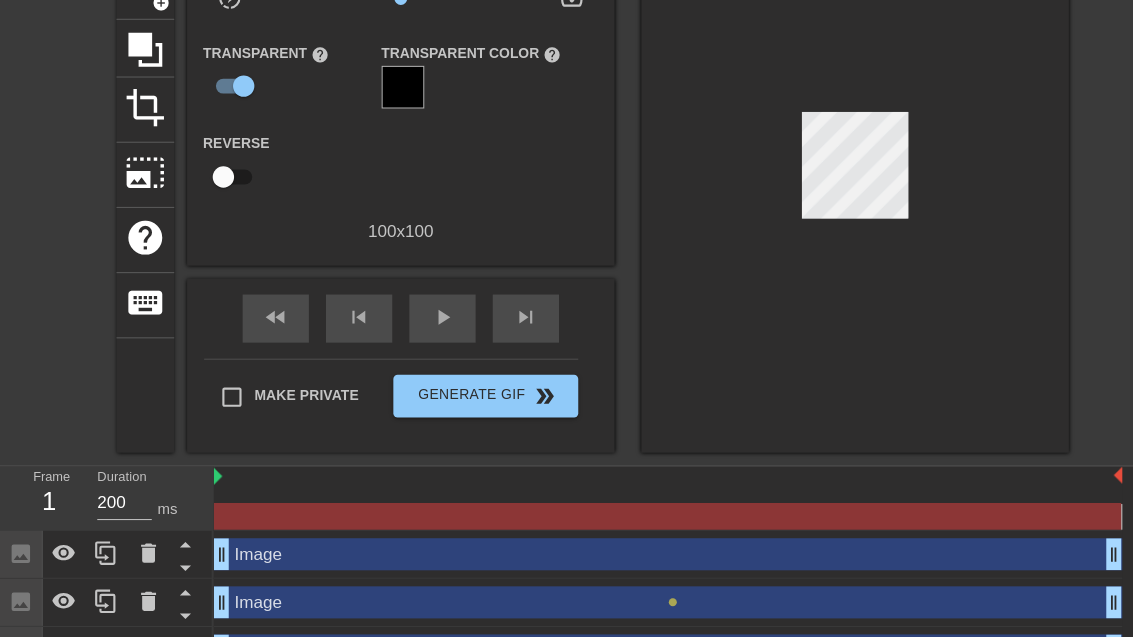 click on "Image drag_handle drag_handle" at bounding box center (625, 564) 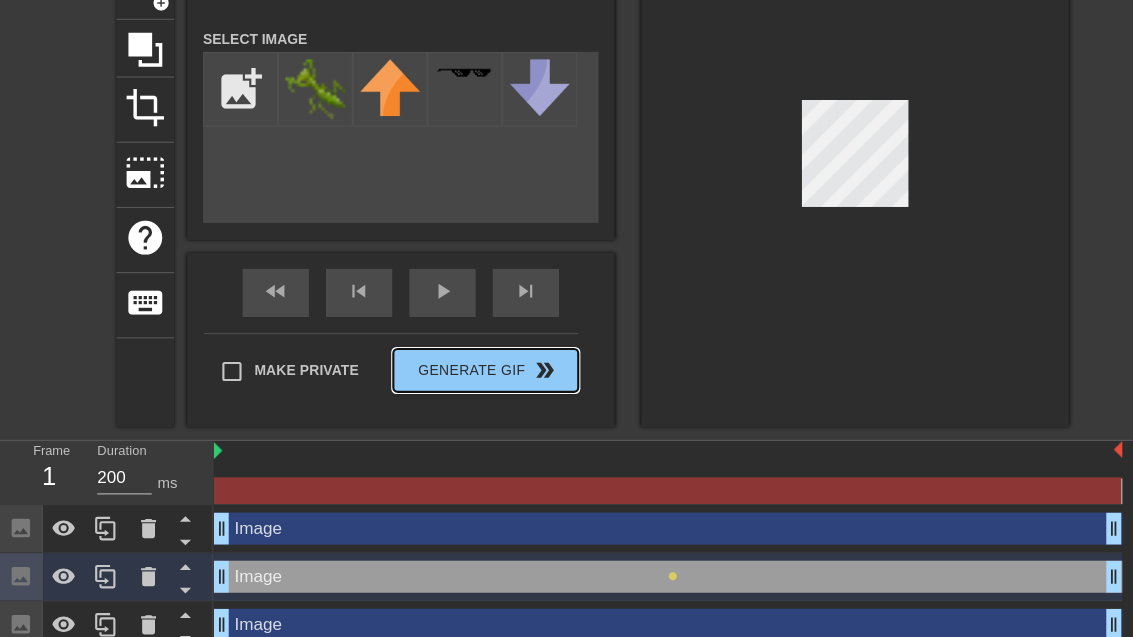click on "Make Private Generate Gif double_arrow" at bounding box center [366, 351] 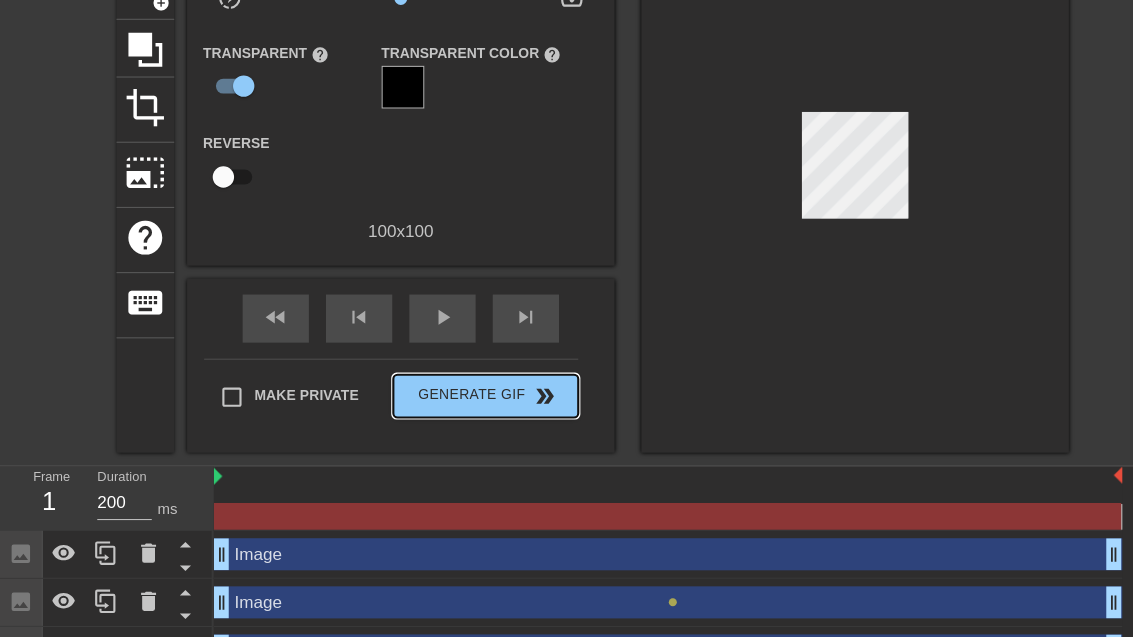 click on "double_arrow" at bounding box center (510, 371) 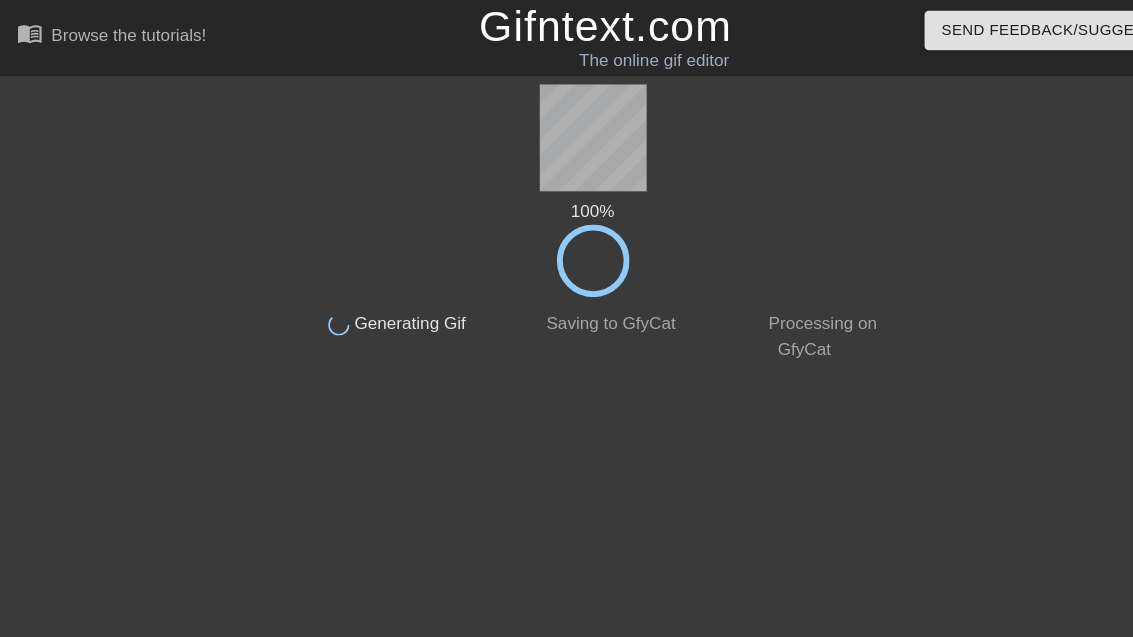 scroll, scrollTop: 0, scrollLeft: 0, axis: both 